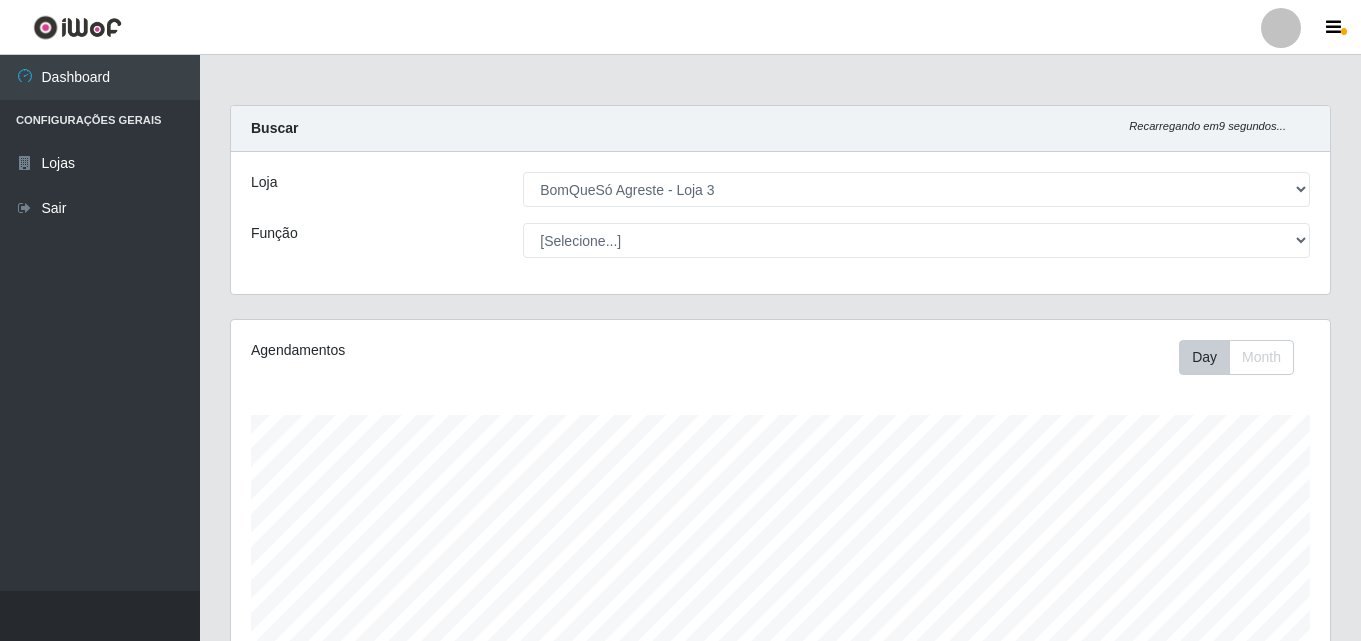 select on "215" 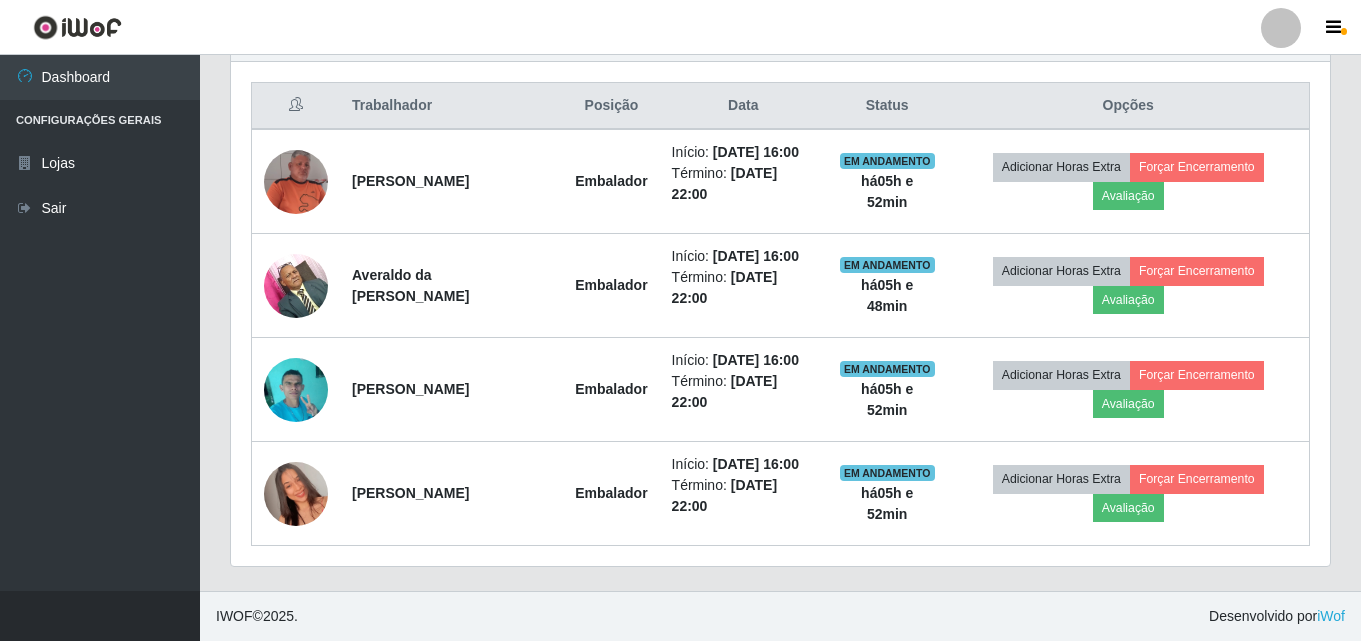 scroll, scrollTop: 999585, scrollLeft: 998901, axis: both 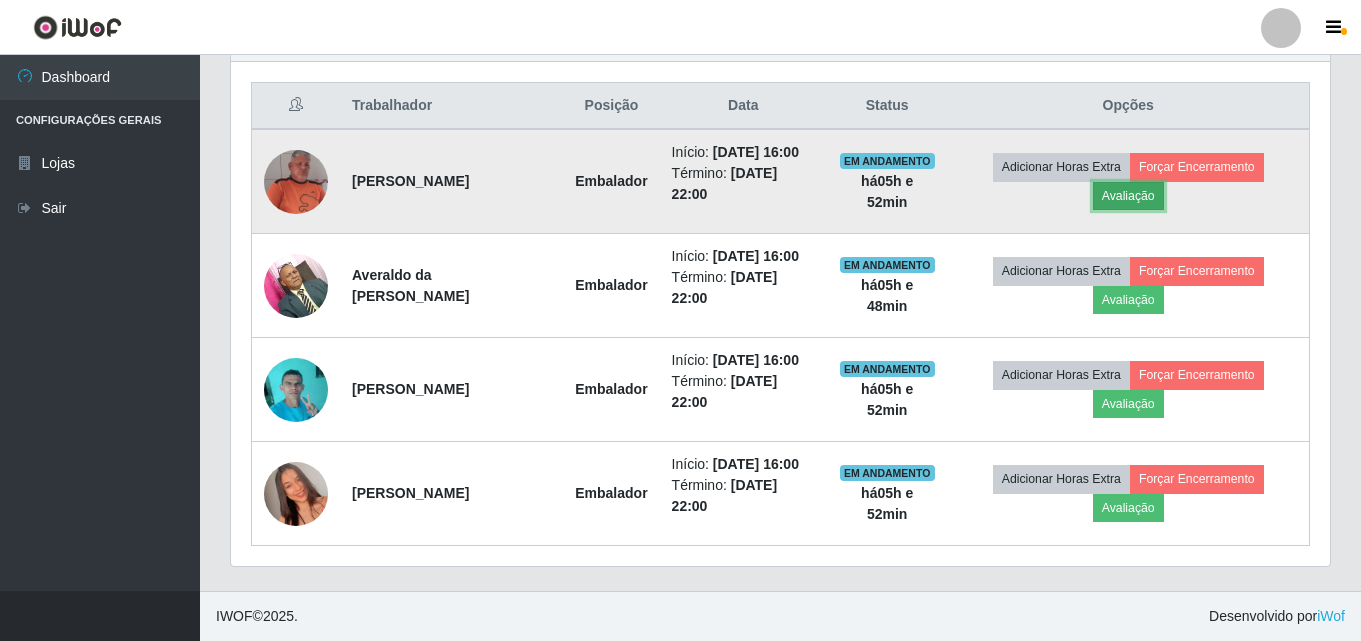 click on "Avaliação" at bounding box center (1128, 196) 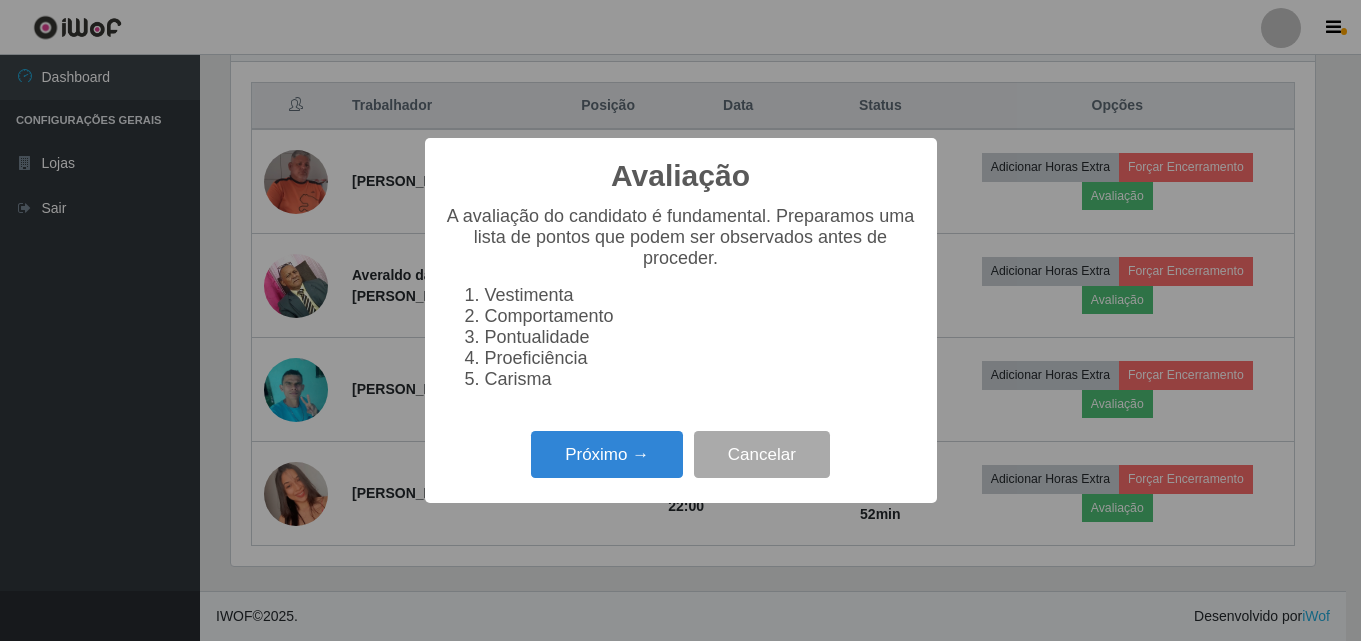 scroll, scrollTop: 999585, scrollLeft: 998911, axis: both 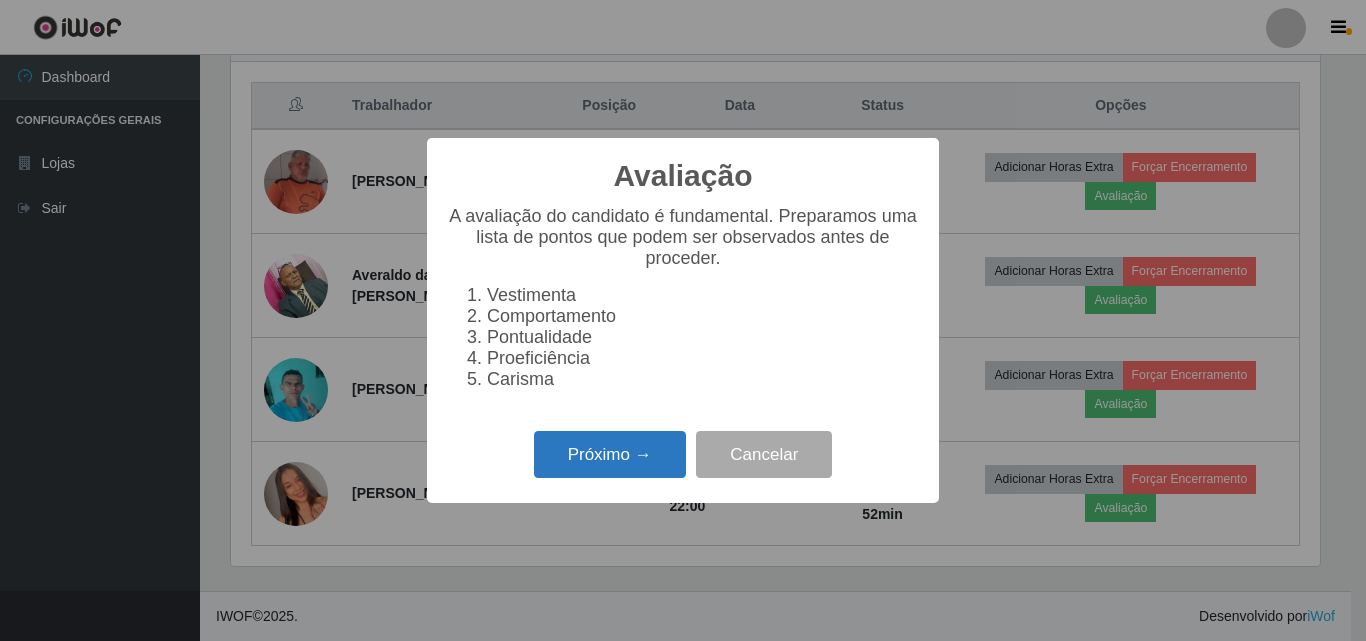 click on "Próximo →" at bounding box center (610, 454) 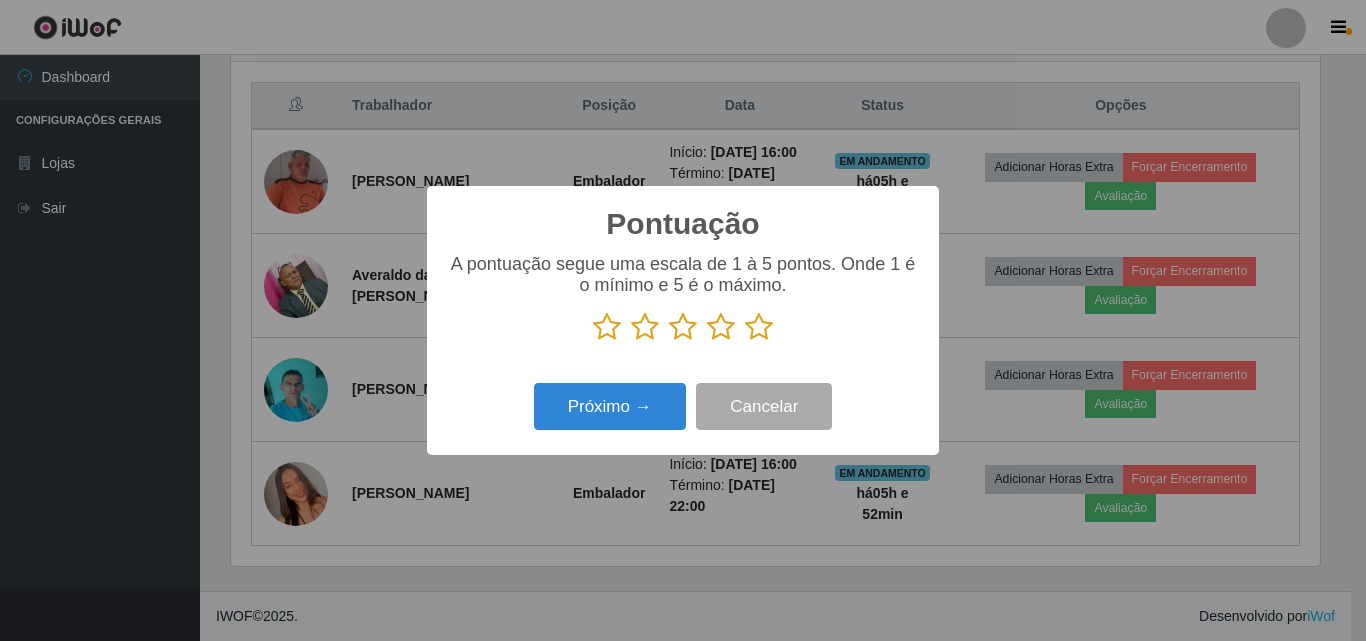 scroll, scrollTop: 999585, scrollLeft: 998911, axis: both 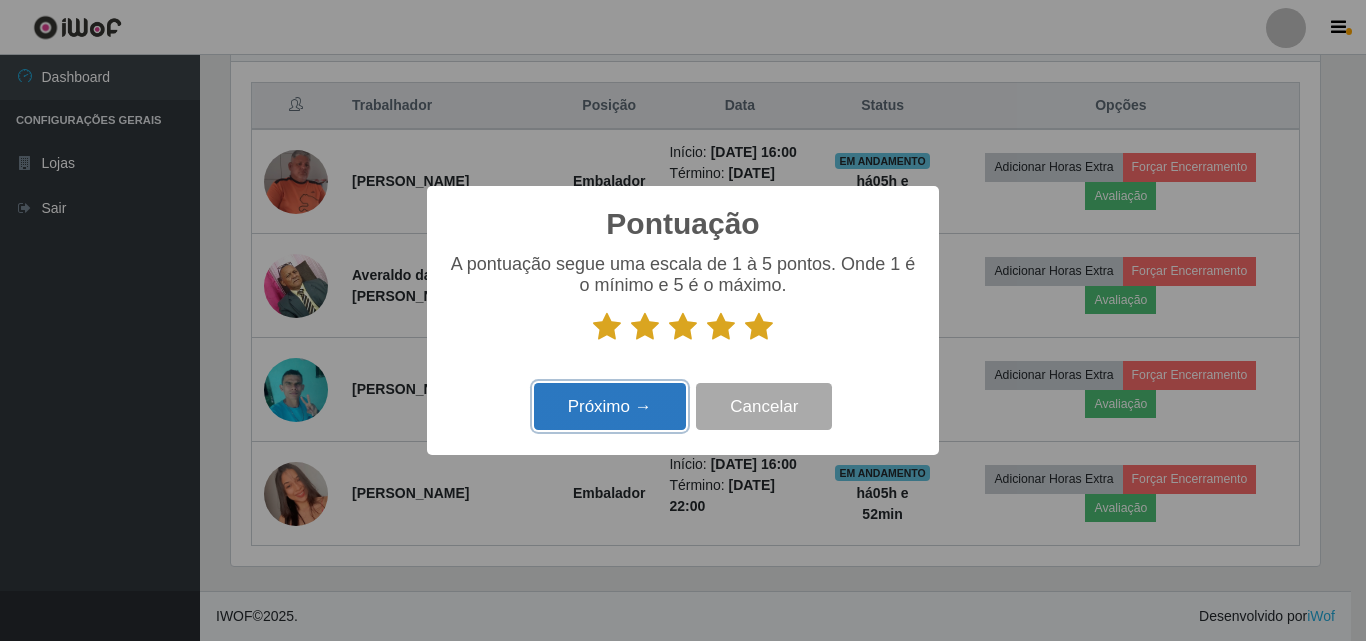 click on "Próximo →" at bounding box center [610, 406] 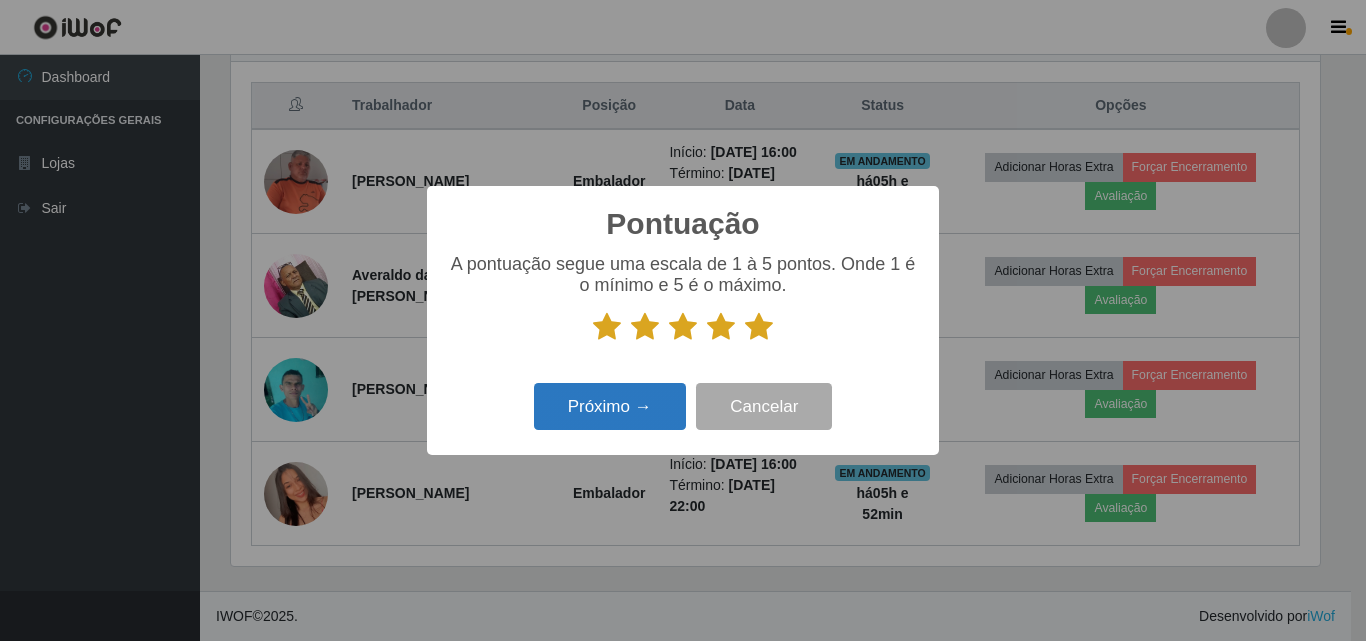 scroll, scrollTop: 999585, scrollLeft: 998911, axis: both 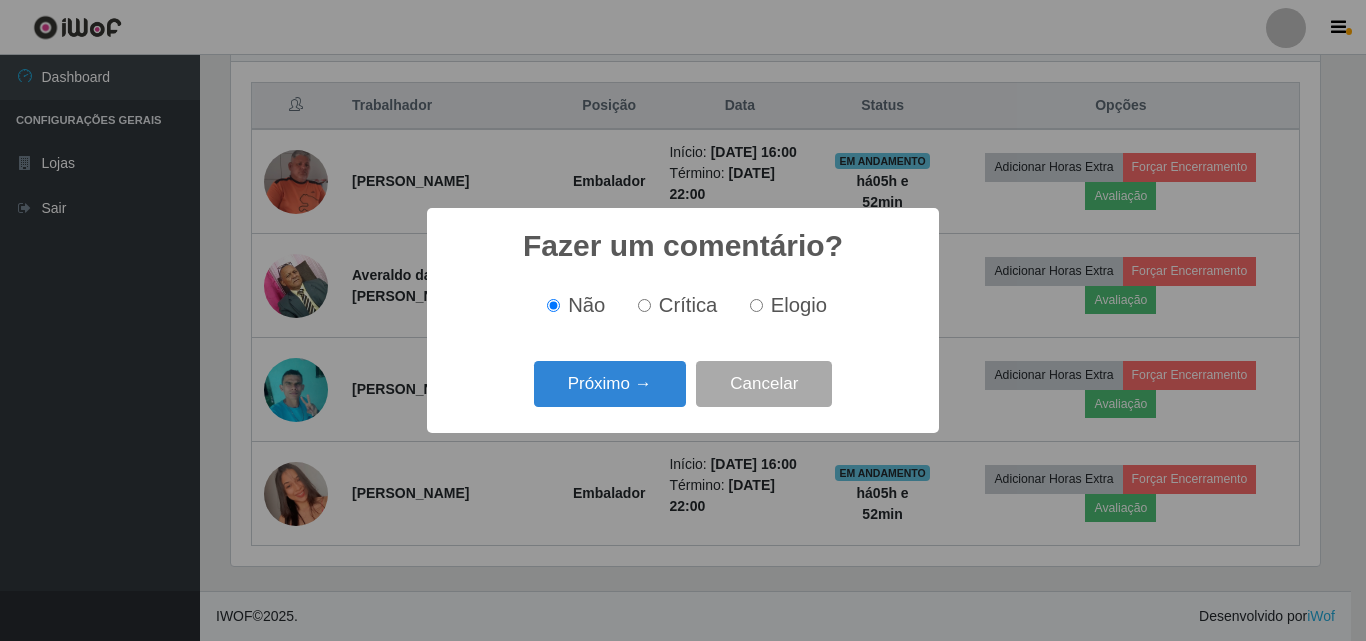 click on "Elogio" at bounding box center [799, 305] 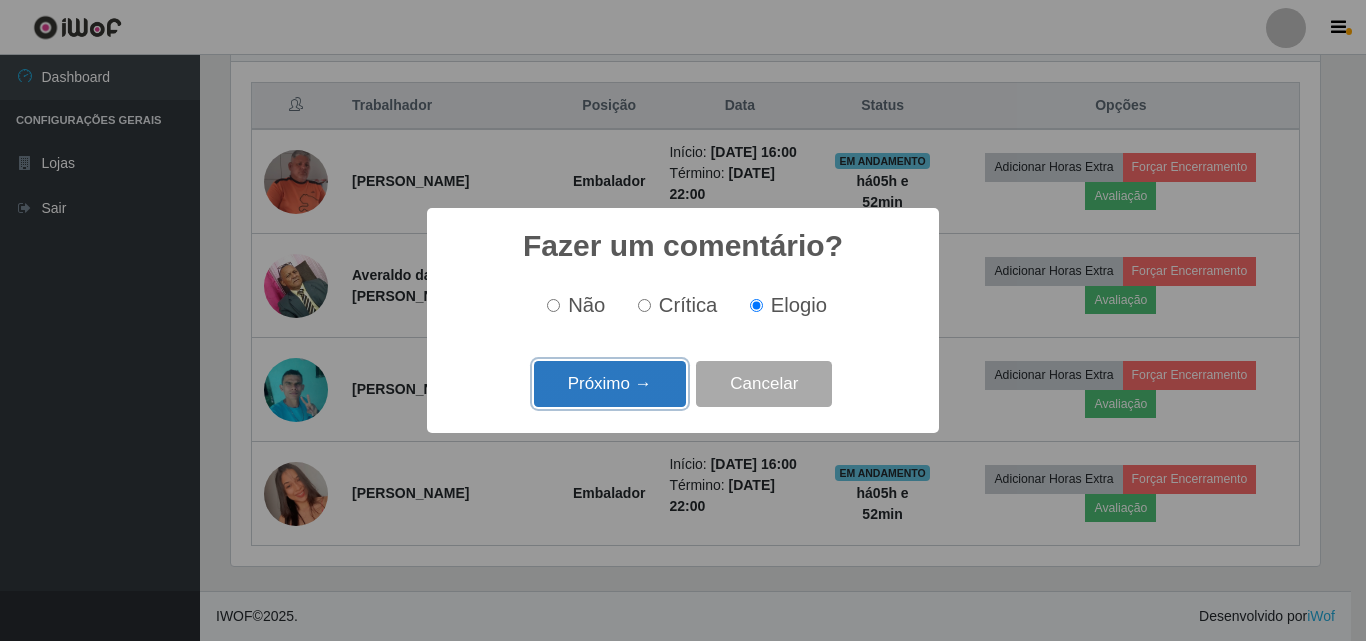 click on "Próximo →" at bounding box center (610, 384) 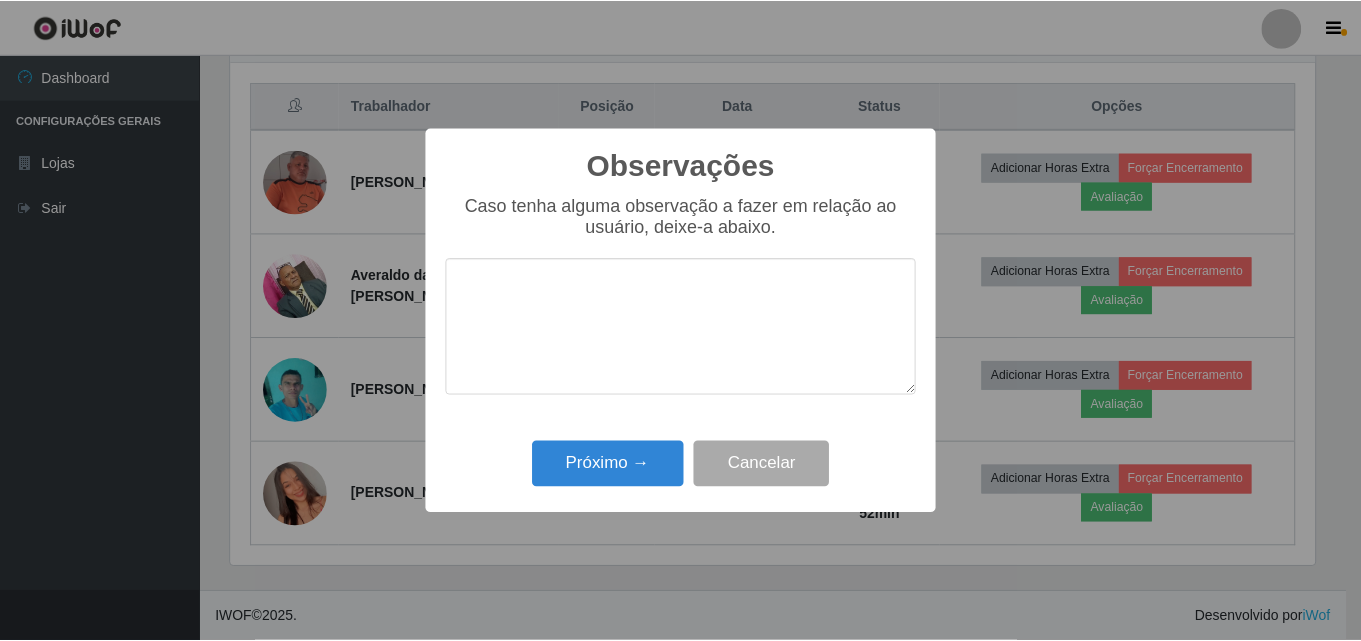 scroll, scrollTop: 999585, scrollLeft: 998911, axis: both 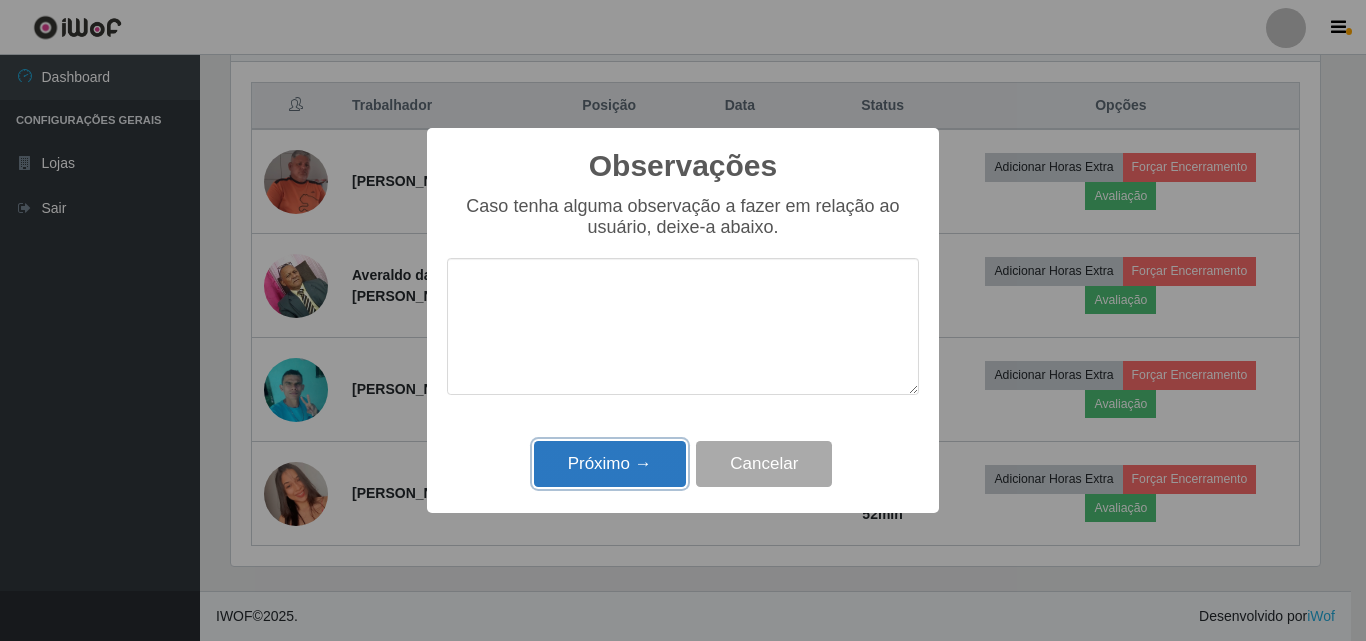 click on "Próximo →" at bounding box center [610, 464] 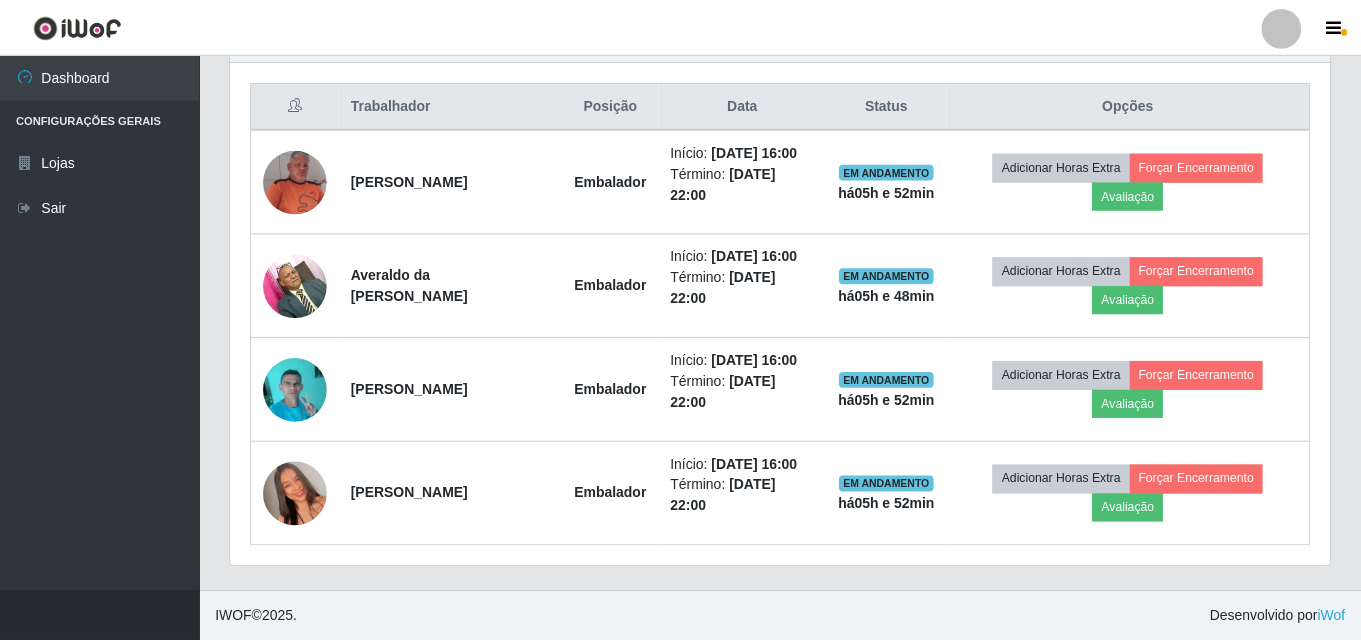scroll, scrollTop: 999585, scrollLeft: 998901, axis: both 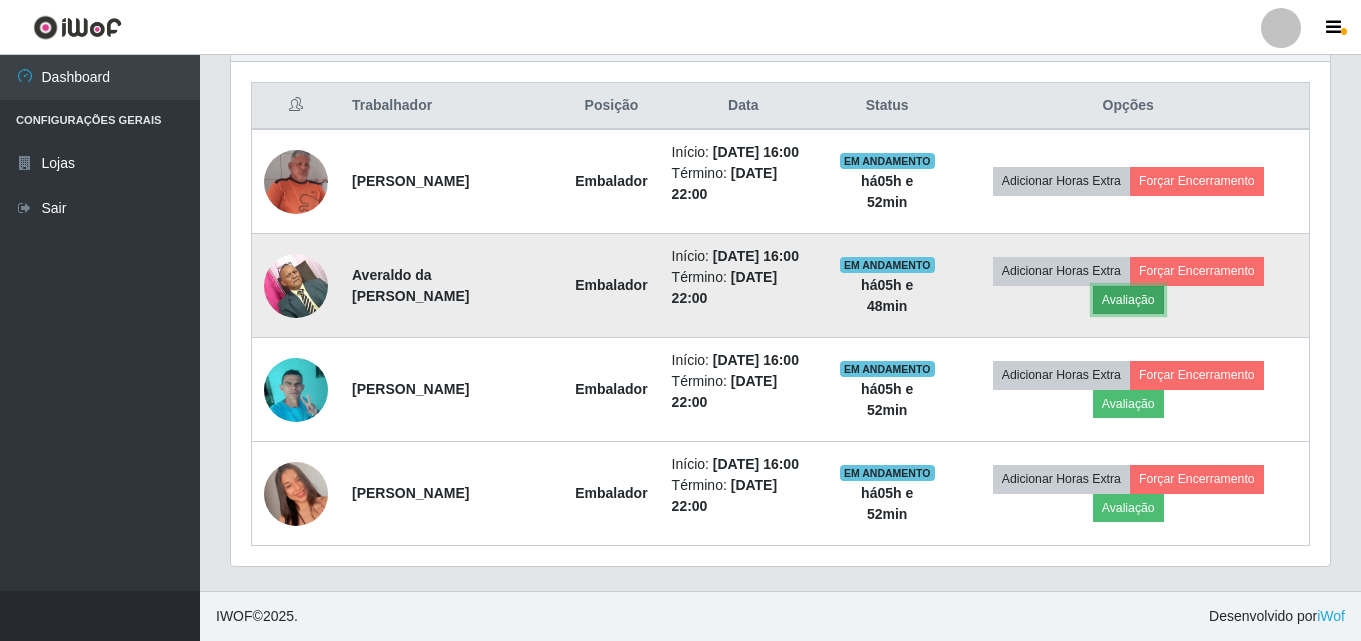 click on "Avaliação" at bounding box center [1128, 300] 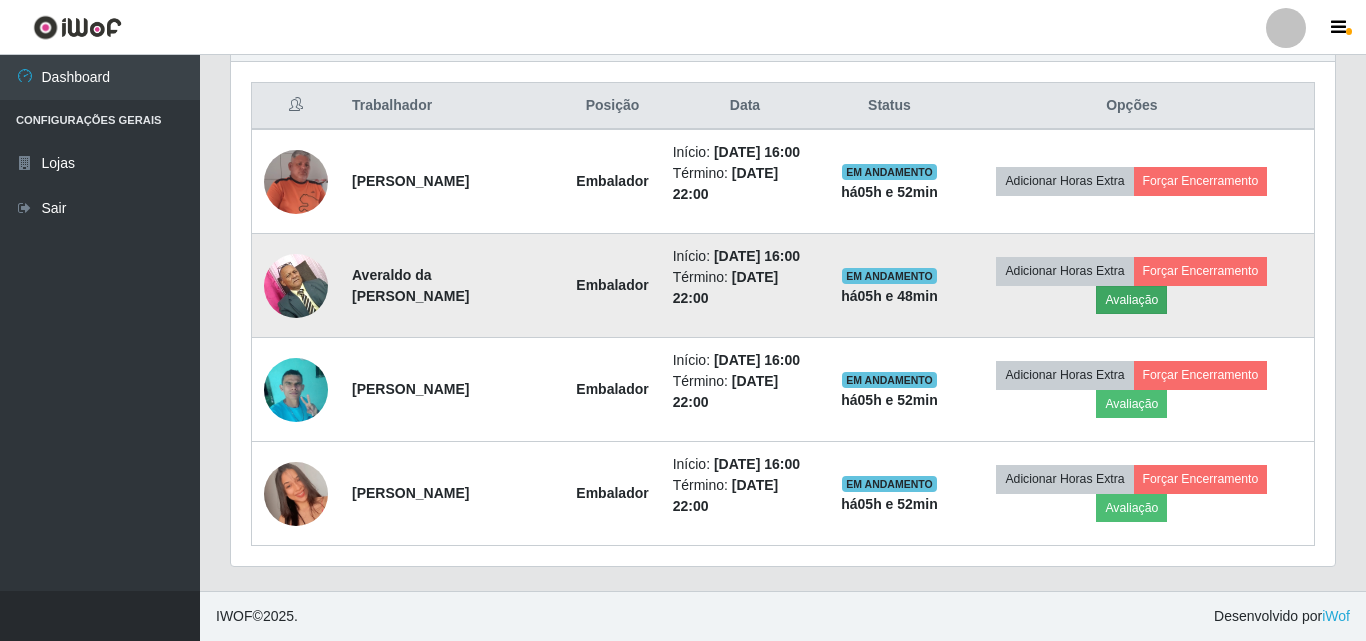 scroll, scrollTop: 999585, scrollLeft: 998911, axis: both 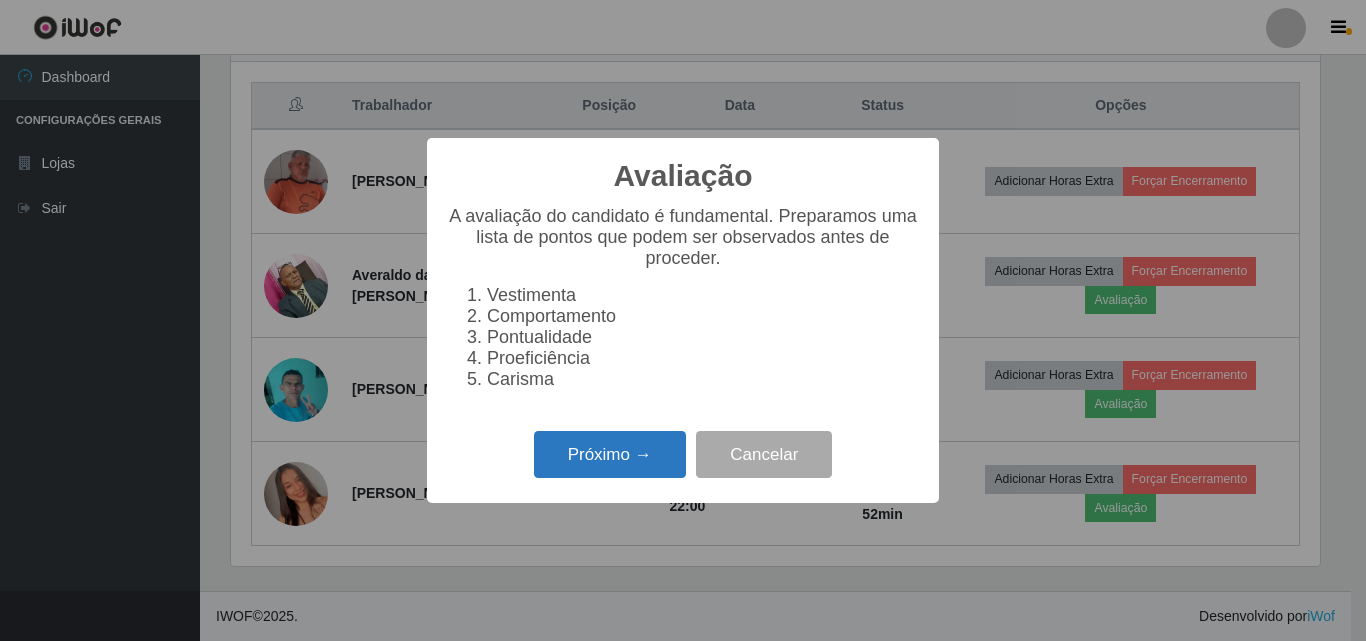 click on "Próximo →" at bounding box center [610, 454] 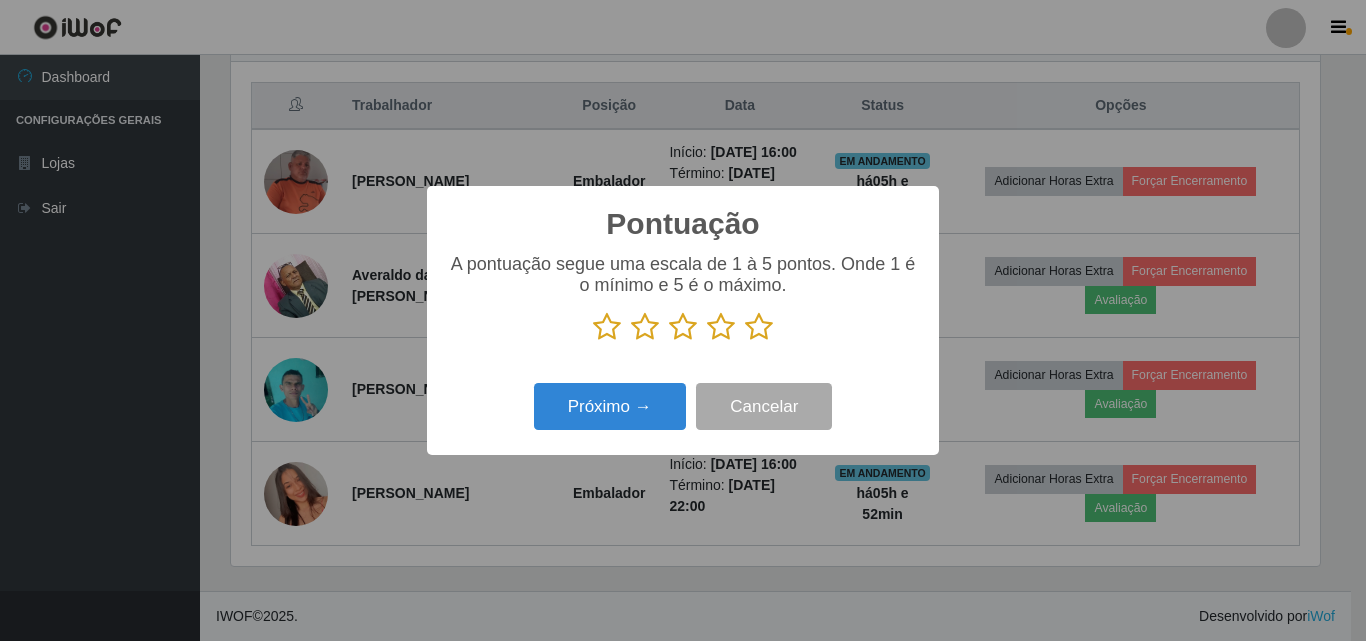 click at bounding box center [759, 327] 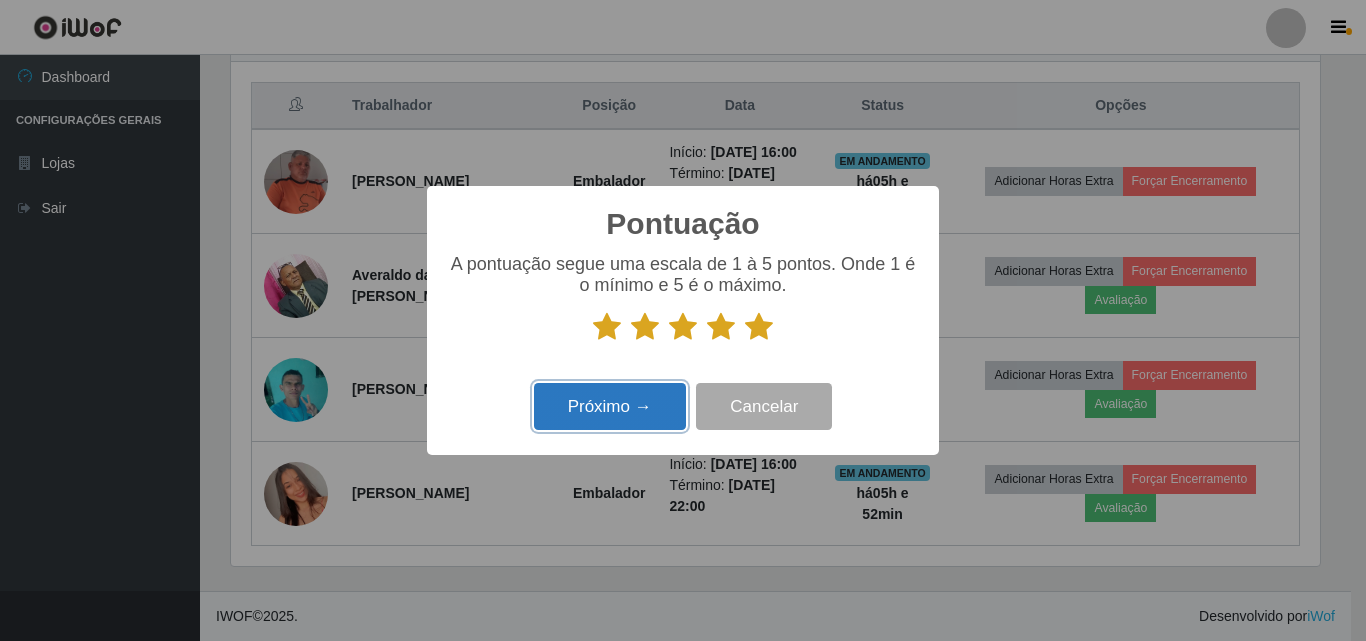 click on "Próximo →" at bounding box center (610, 406) 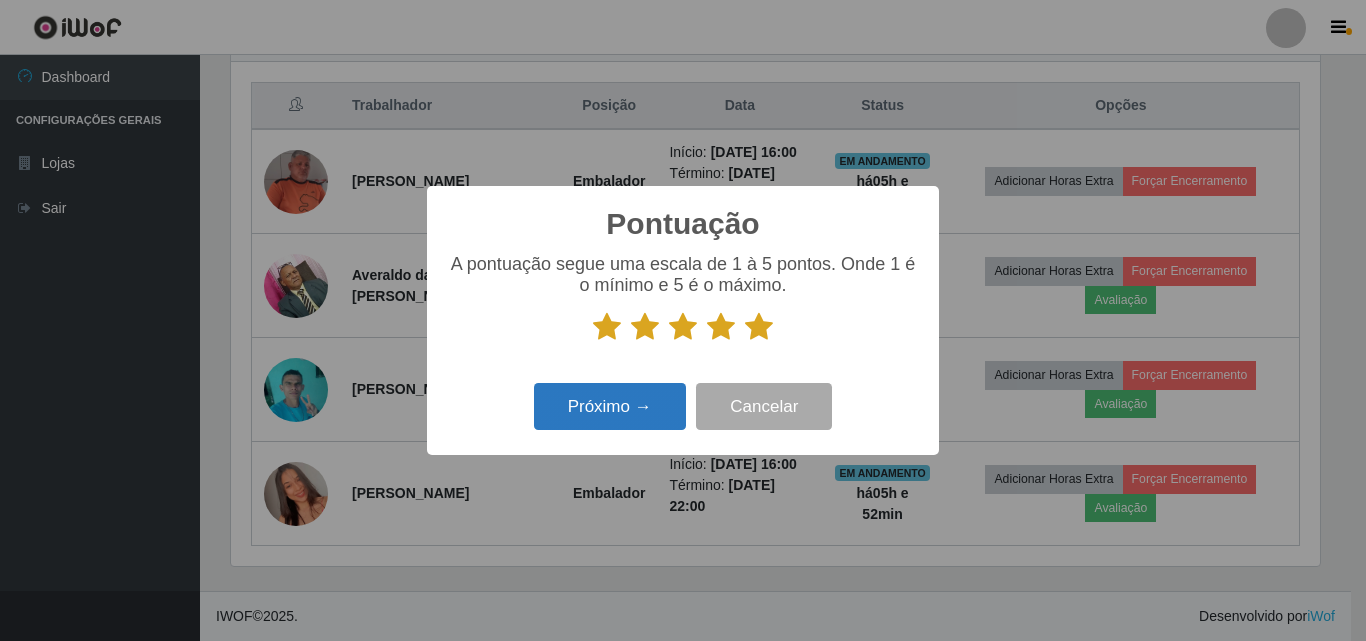 scroll, scrollTop: 999585, scrollLeft: 998911, axis: both 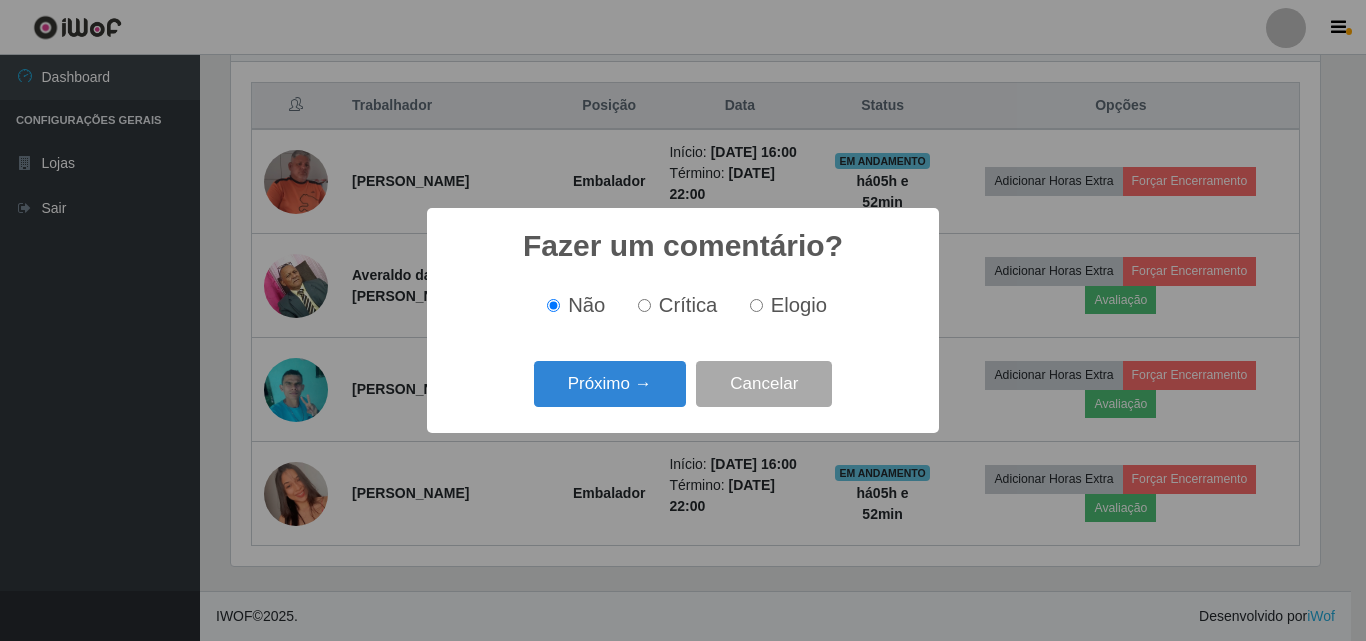 click on "Elogio" at bounding box center (799, 305) 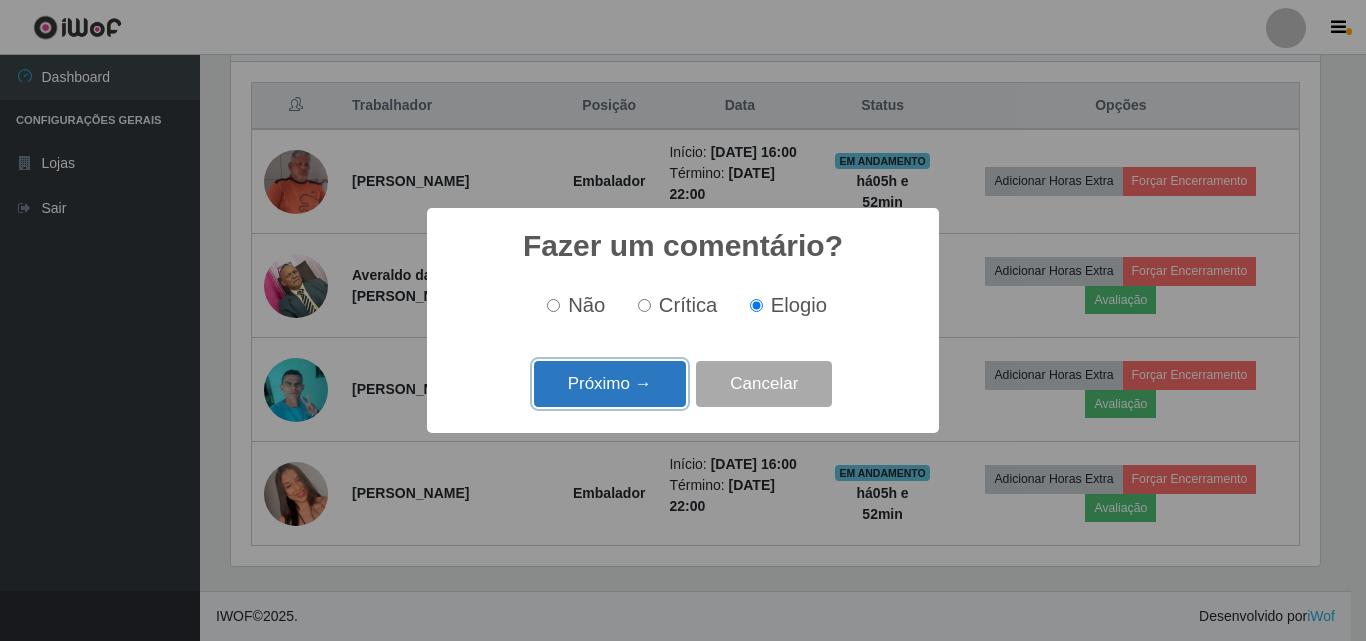click on "Próximo →" at bounding box center [610, 384] 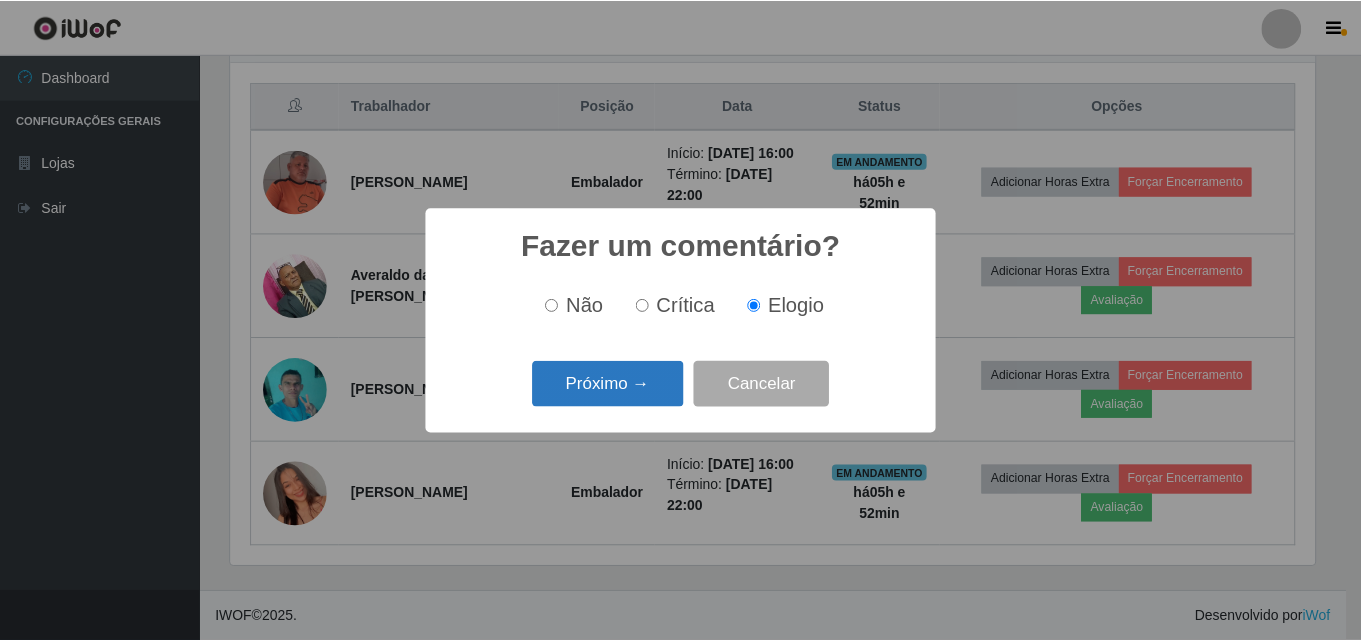 scroll, scrollTop: 999585, scrollLeft: 998911, axis: both 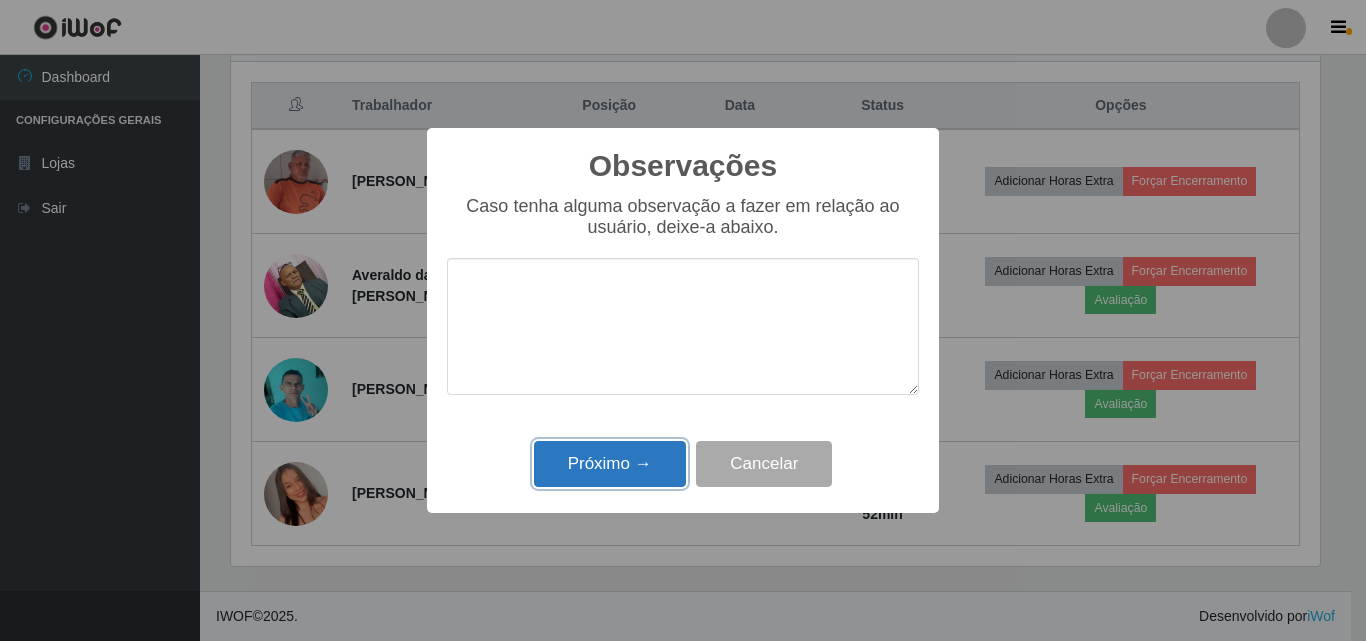 click on "Próximo →" at bounding box center (610, 464) 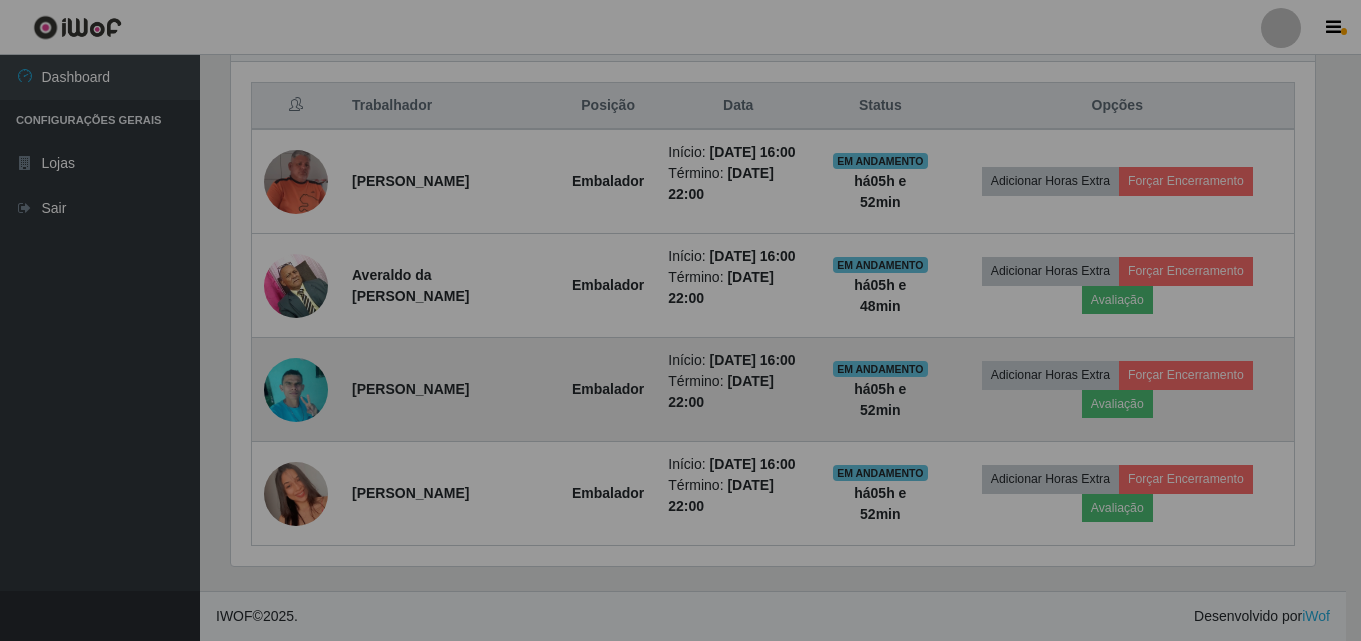 scroll, scrollTop: 999585, scrollLeft: 998901, axis: both 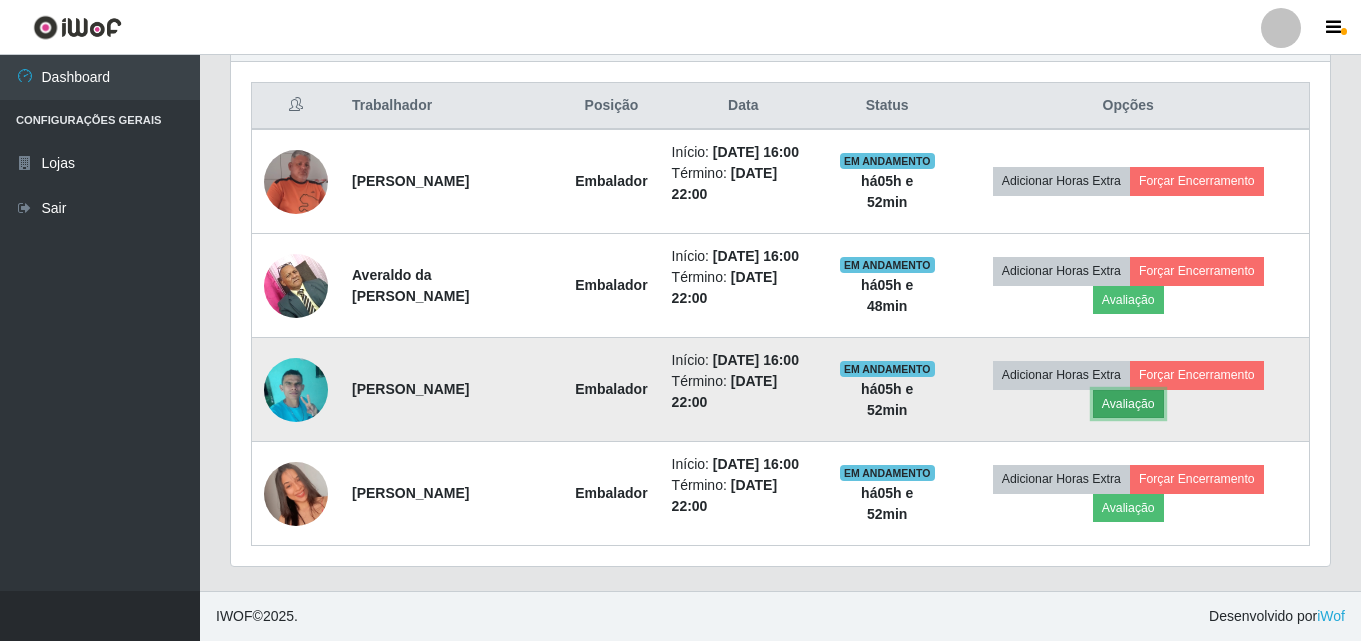 click on "Avaliação" at bounding box center [1128, 404] 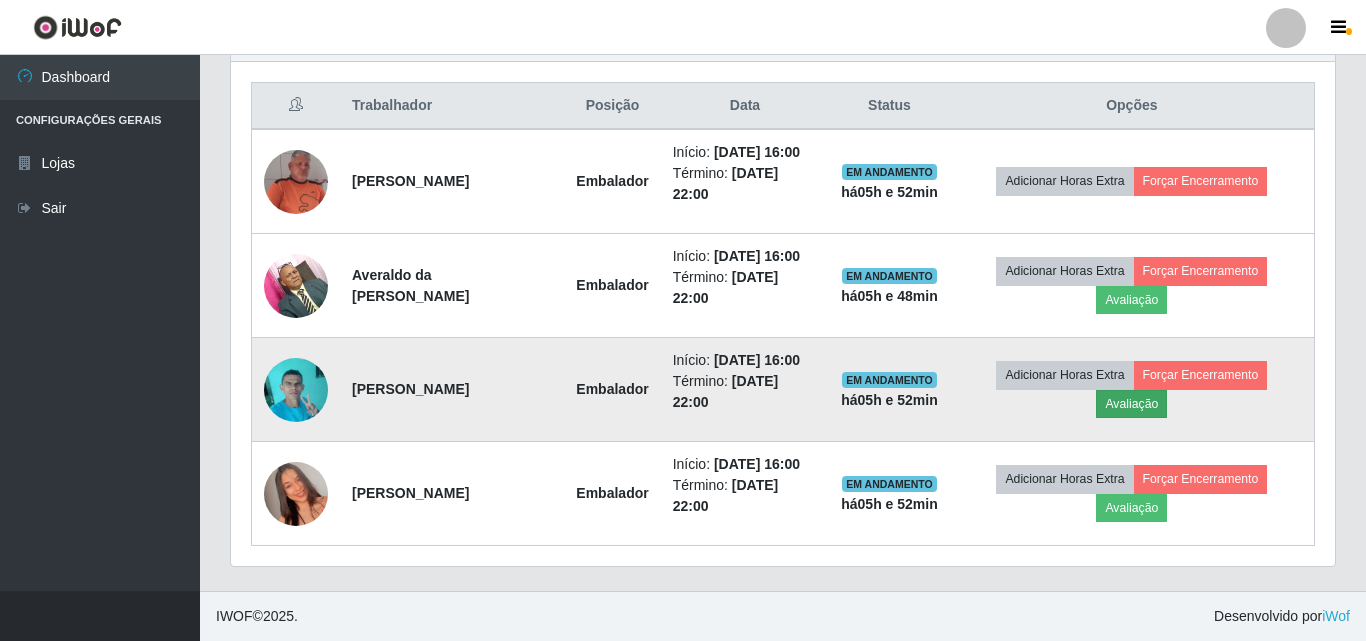 scroll, scrollTop: 999585, scrollLeft: 998911, axis: both 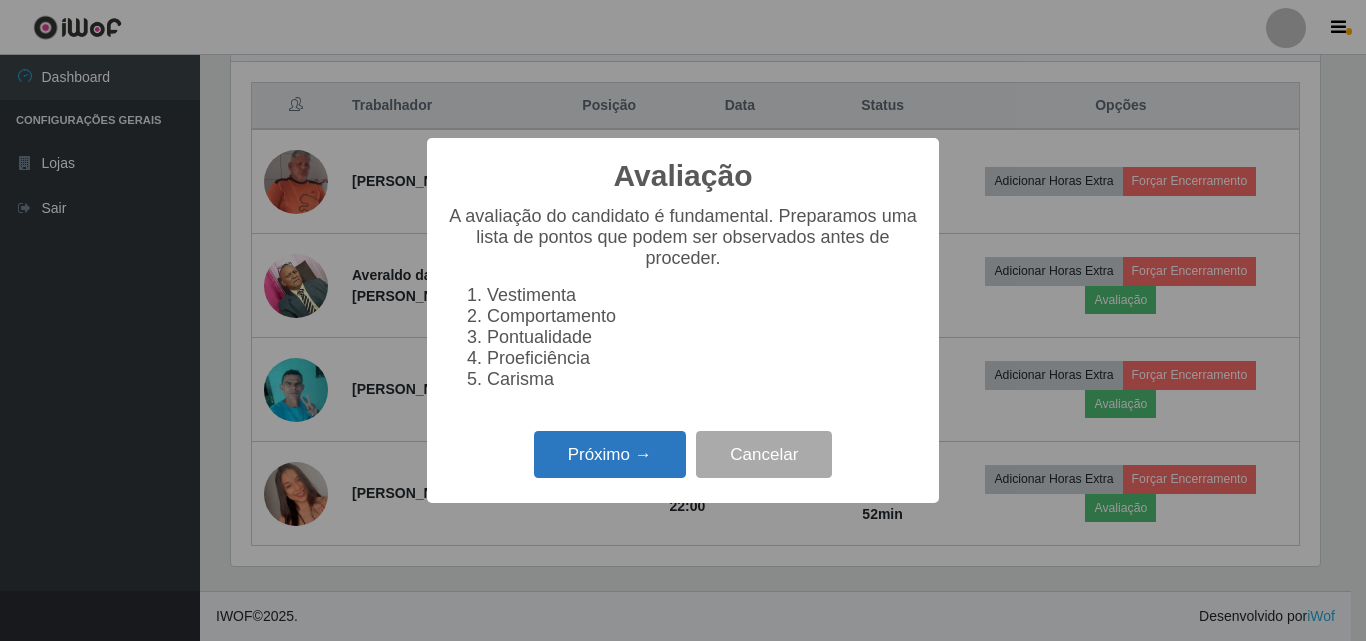 click on "Próximo →" at bounding box center [610, 454] 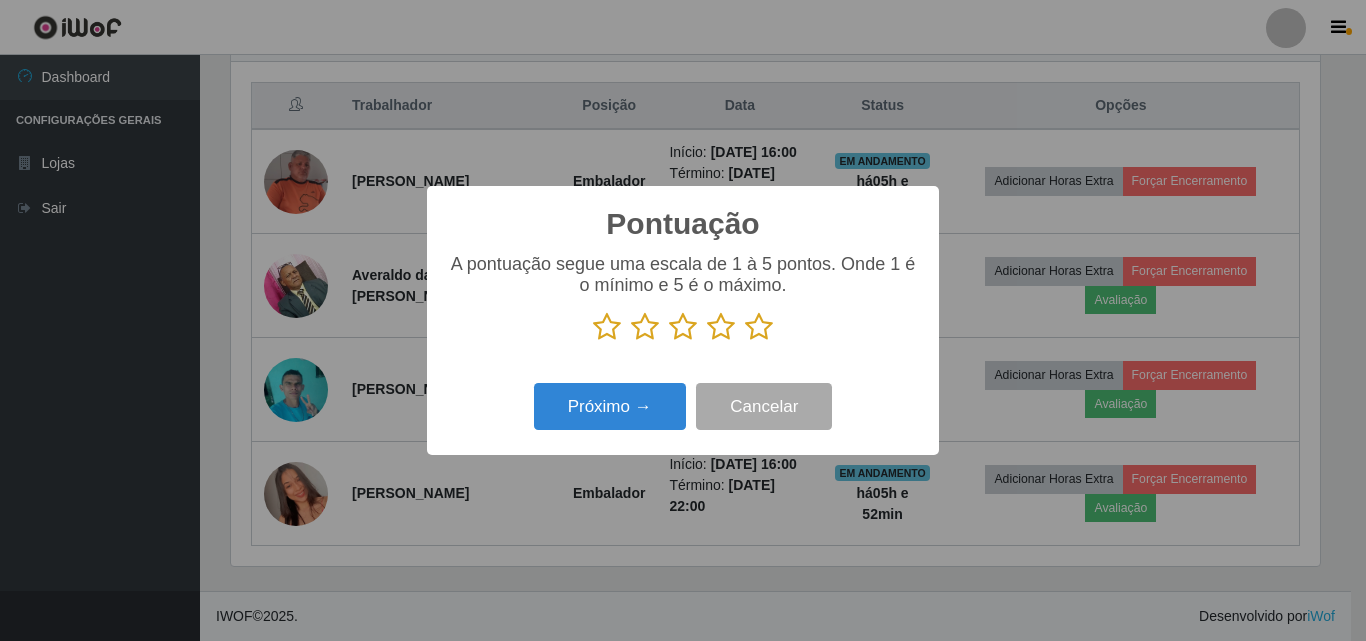 click at bounding box center [759, 327] 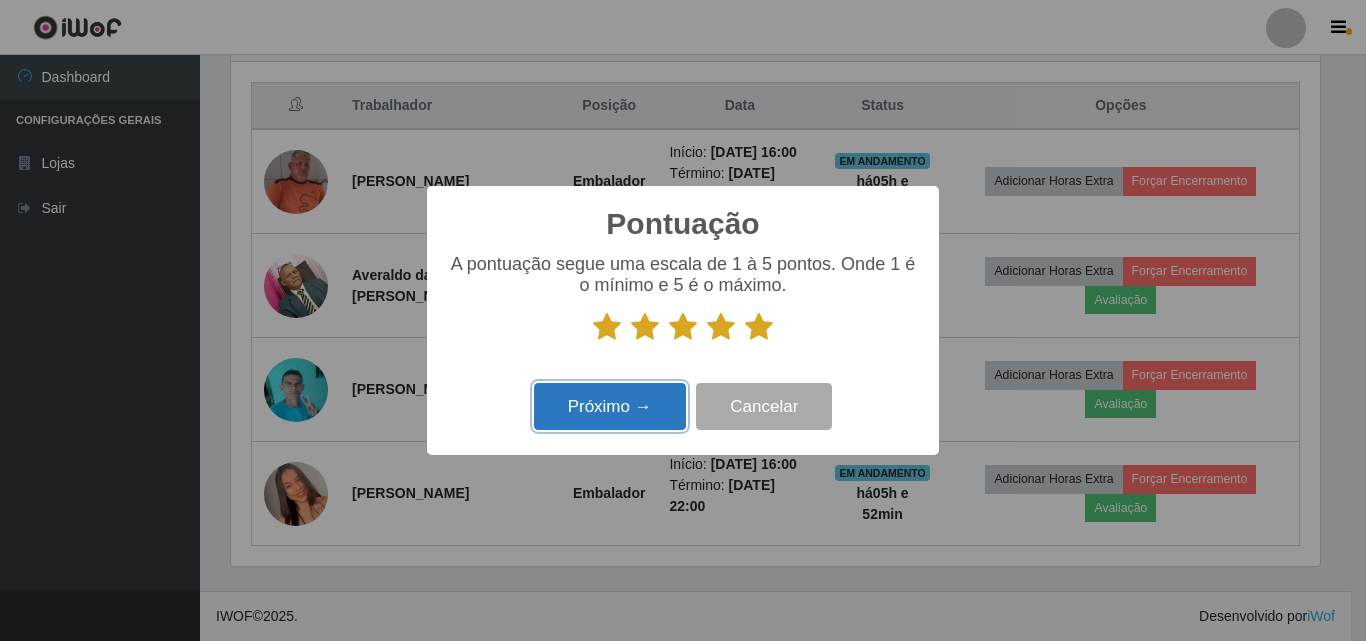 click on "Próximo →" at bounding box center (610, 406) 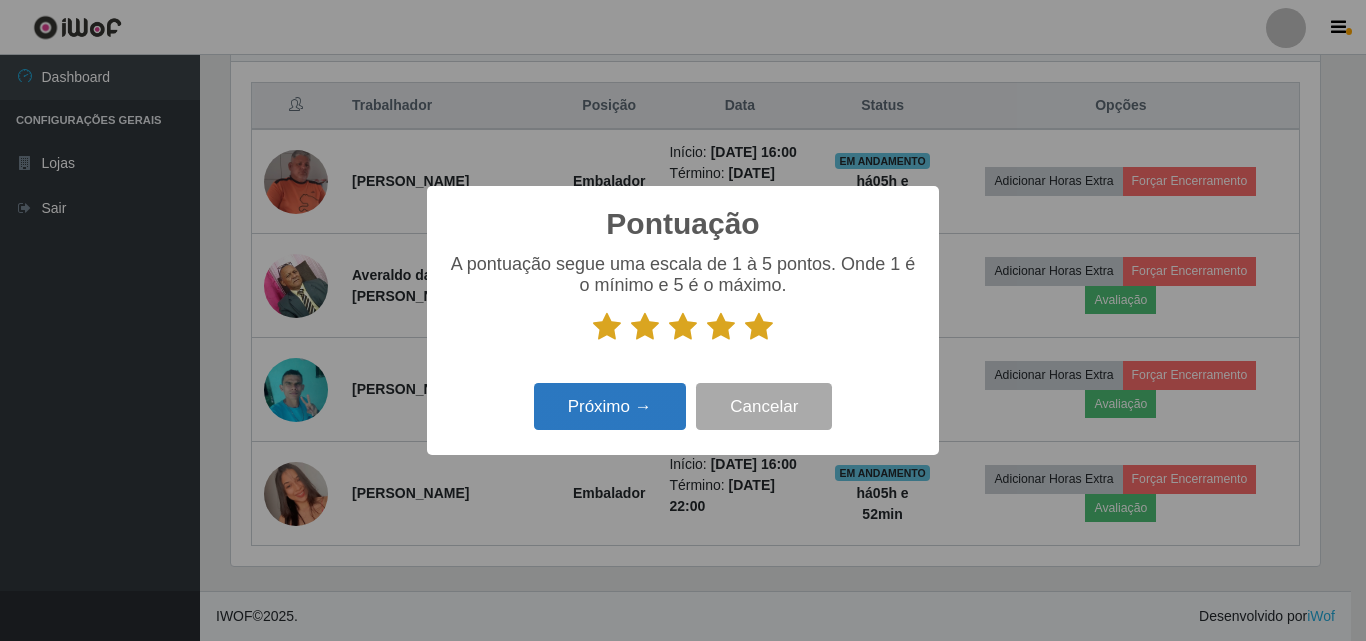 scroll, scrollTop: 999585, scrollLeft: 998911, axis: both 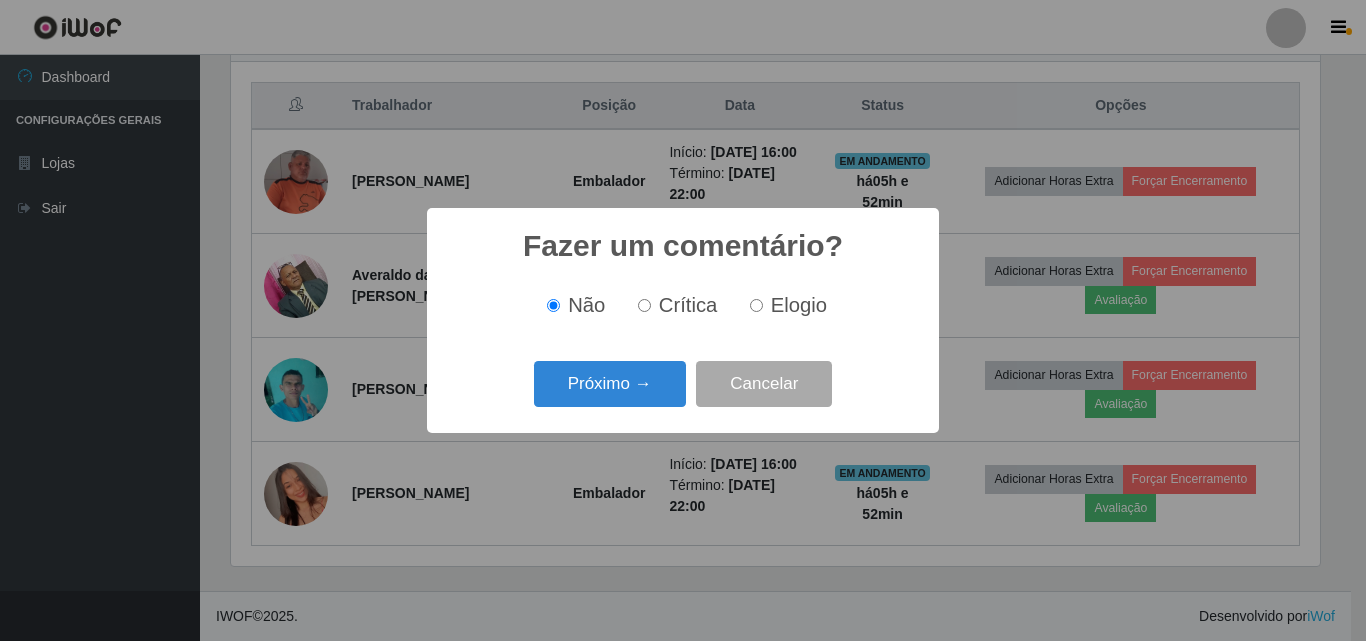 click on "Elogio" at bounding box center (799, 305) 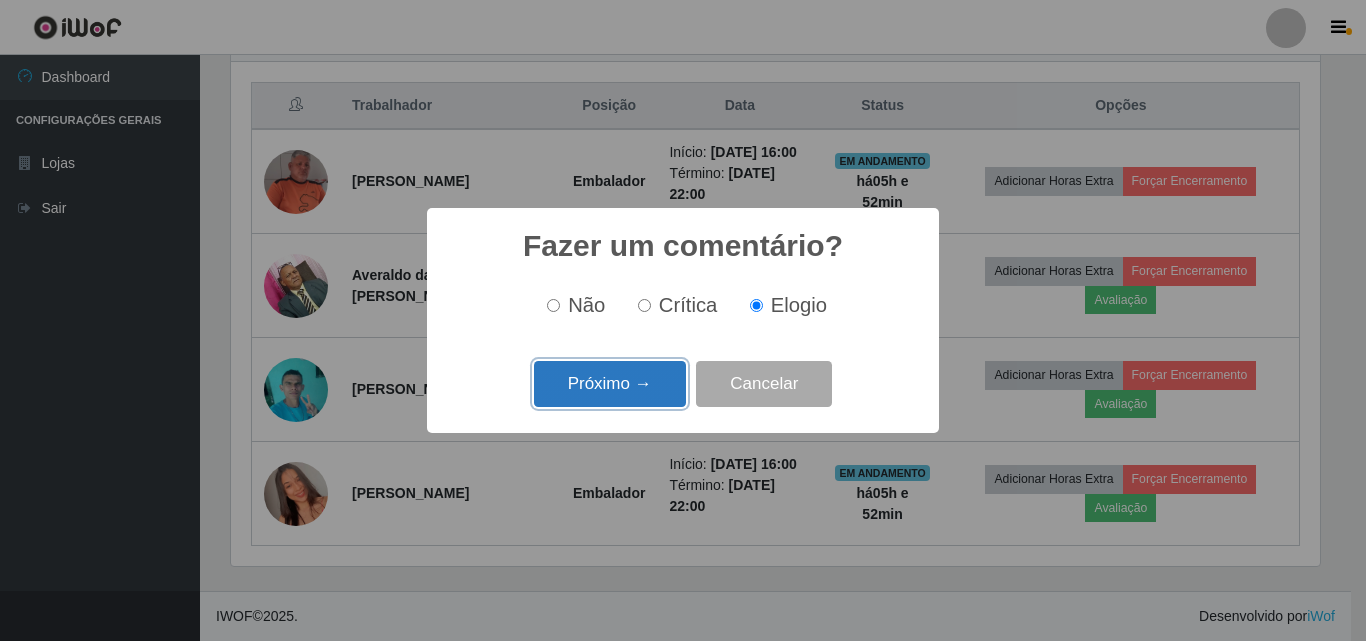 click on "Próximo →" at bounding box center [610, 384] 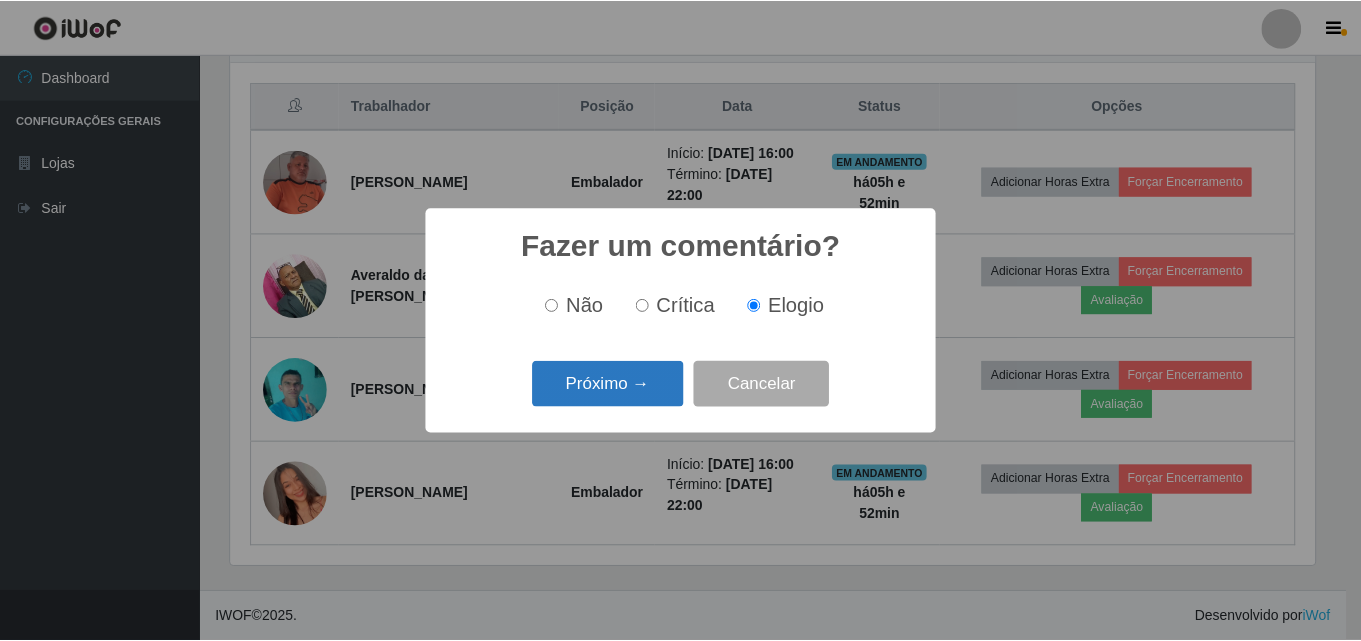 scroll, scrollTop: 999585, scrollLeft: 998911, axis: both 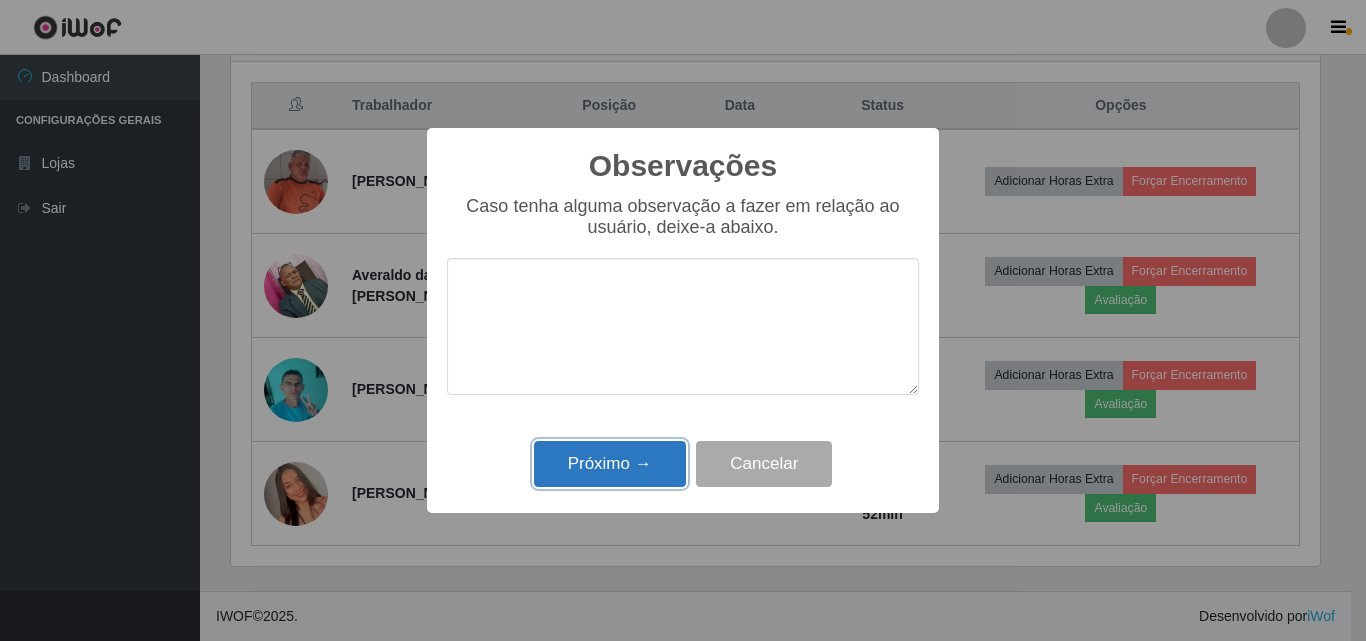 click on "Próximo →" at bounding box center (610, 464) 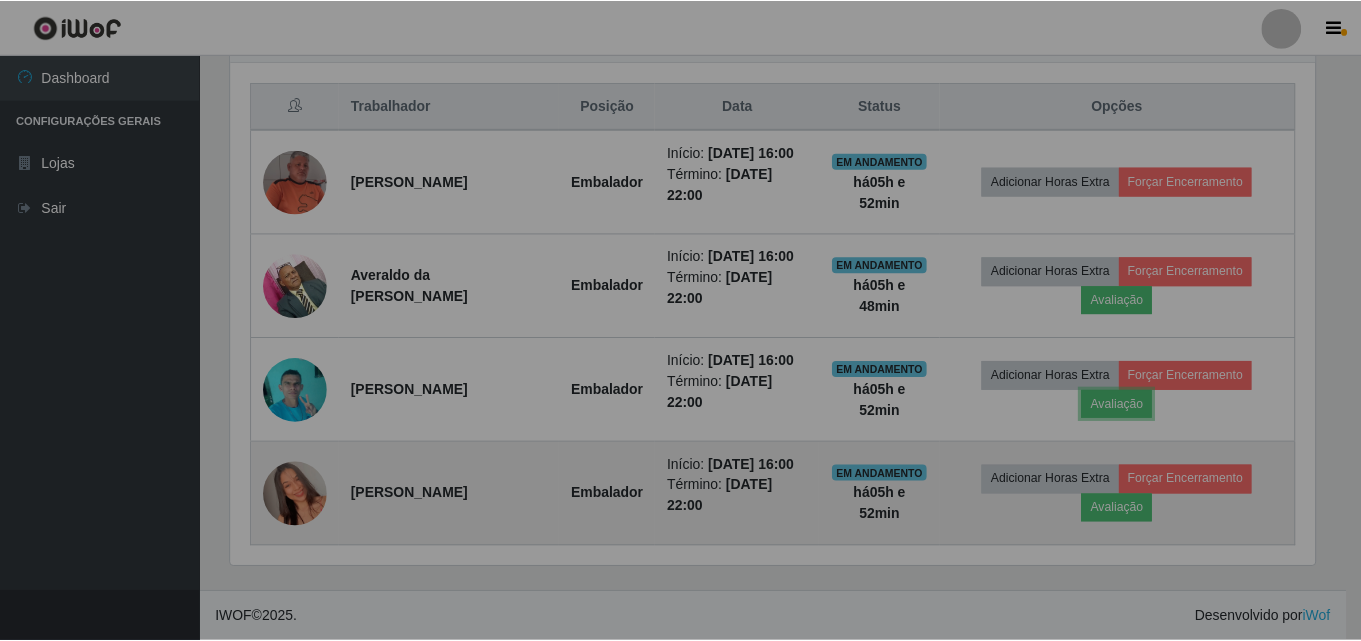 scroll, scrollTop: 999585, scrollLeft: 998901, axis: both 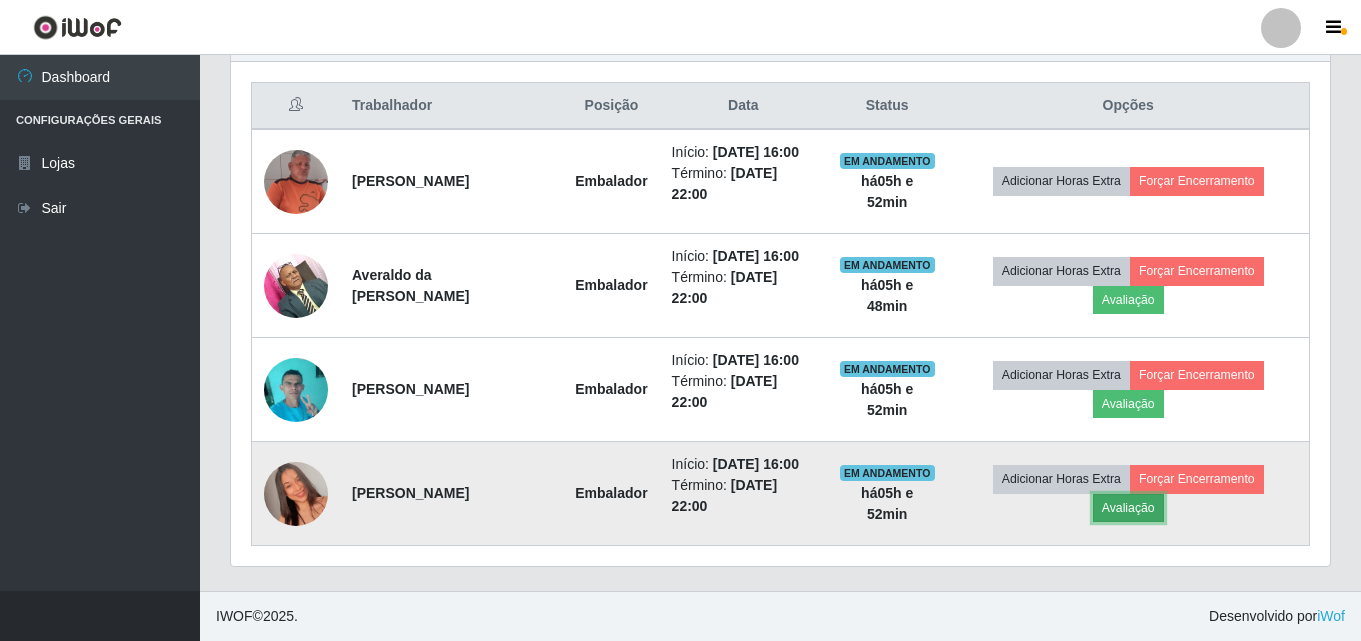 click on "Avaliação" at bounding box center [1128, 508] 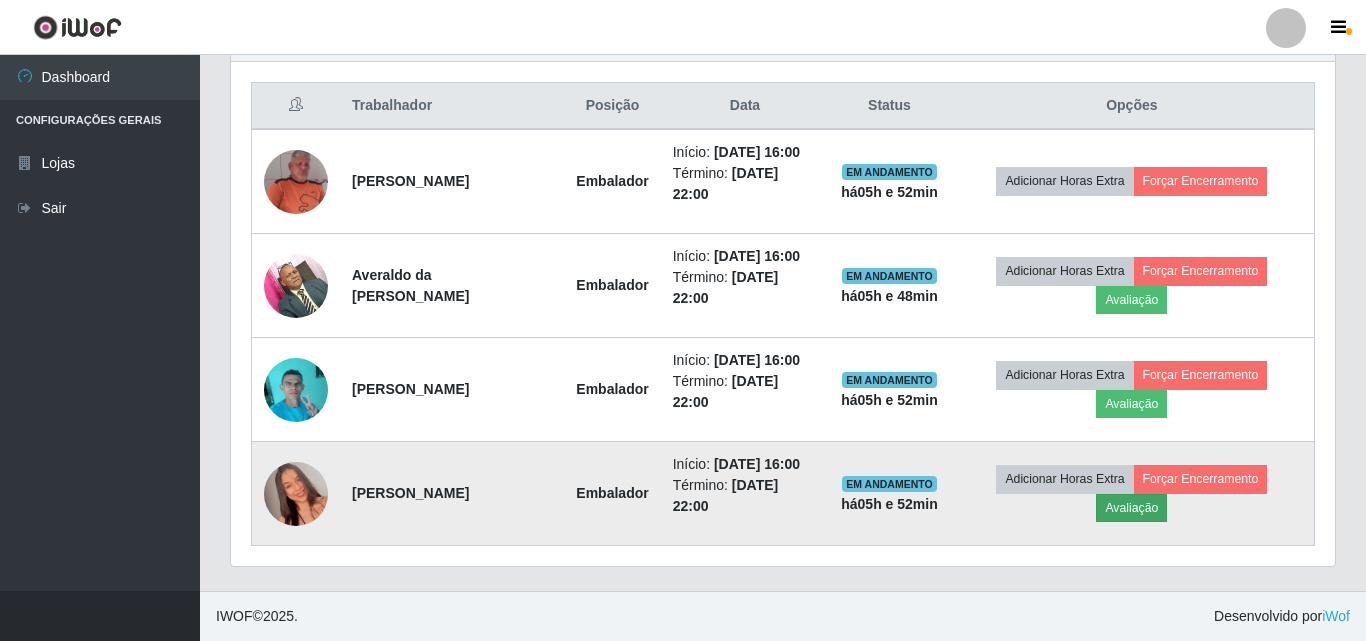 scroll, scrollTop: 999585, scrollLeft: 998911, axis: both 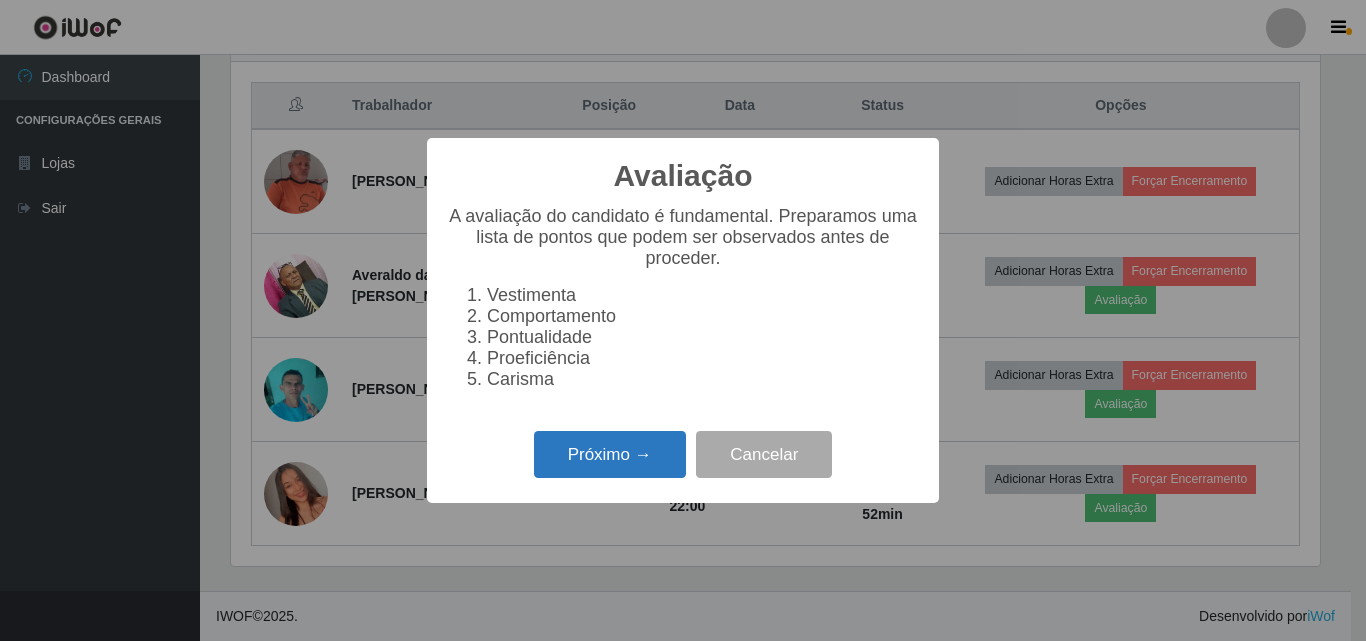 click on "Próximo →" at bounding box center (610, 454) 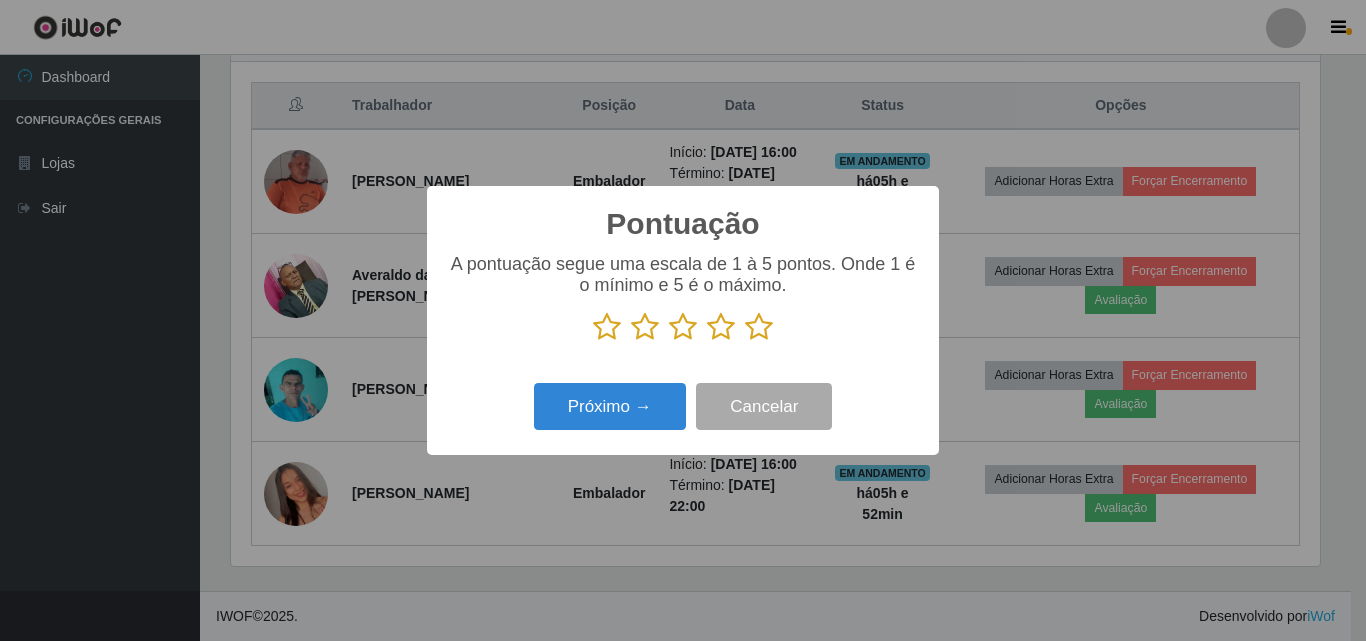 scroll, scrollTop: 999585, scrollLeft: 998911, axis: both 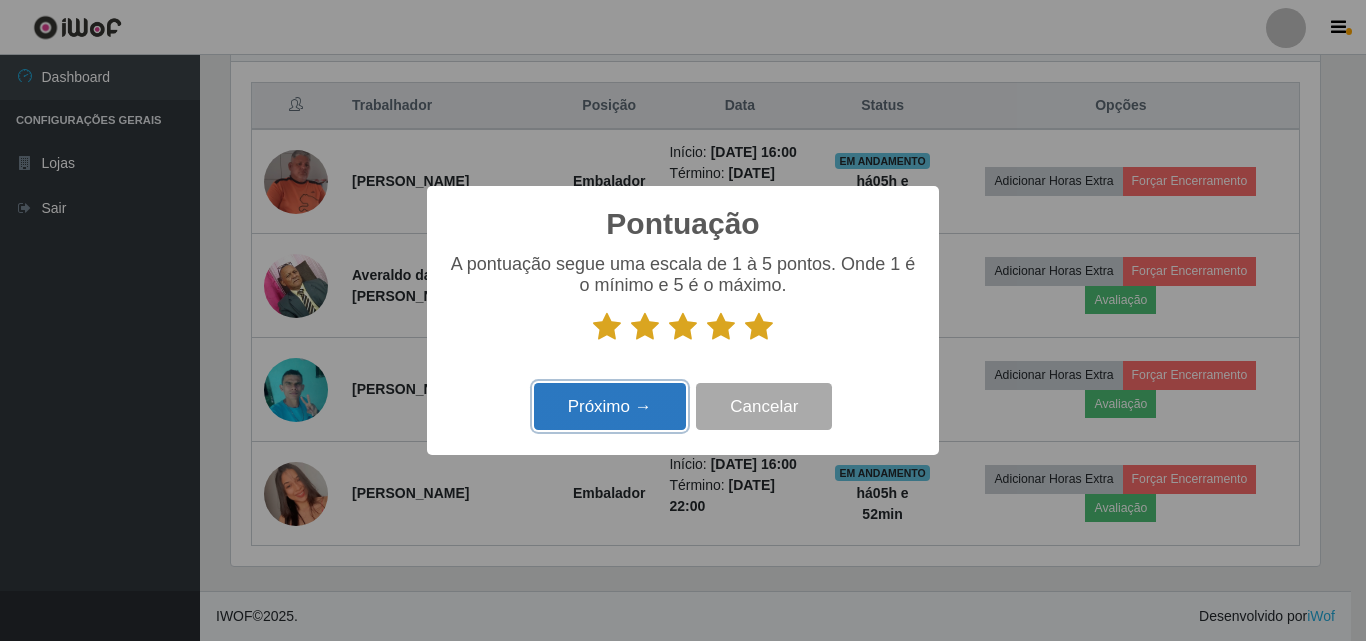 click on "Próximo →" at bounding box center [610, 406] 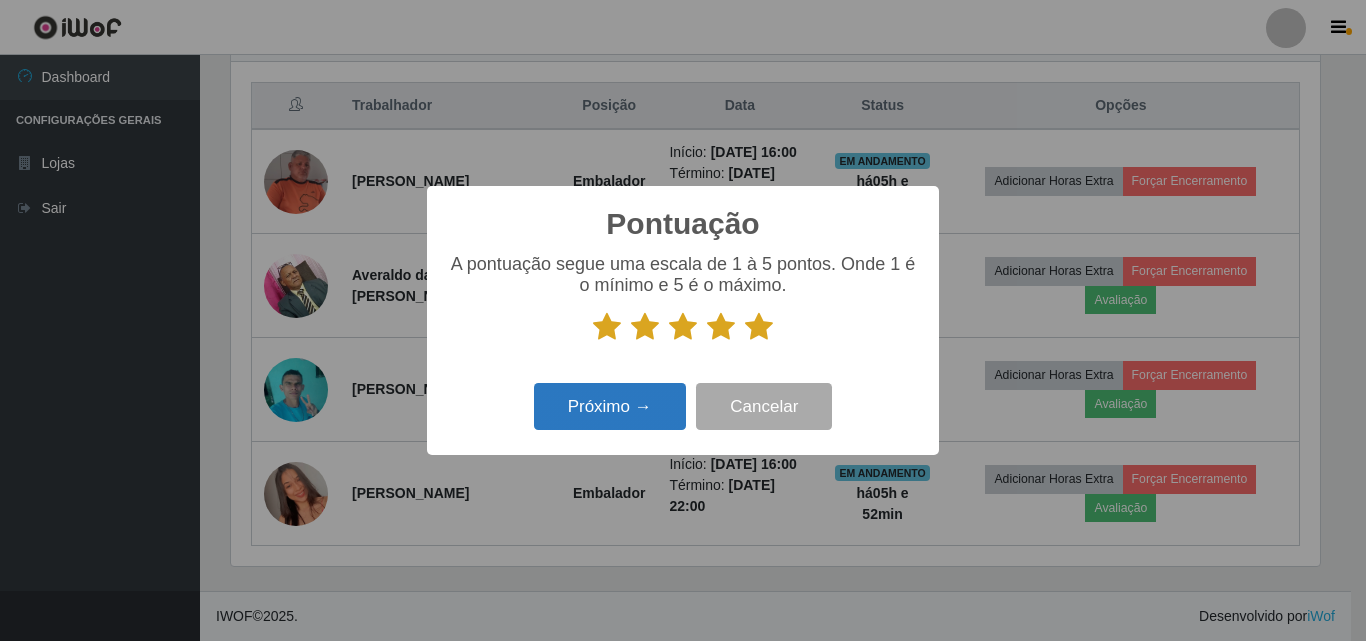 scroll, scrollTop: 999585, scrollLeft: 998911, axis: both 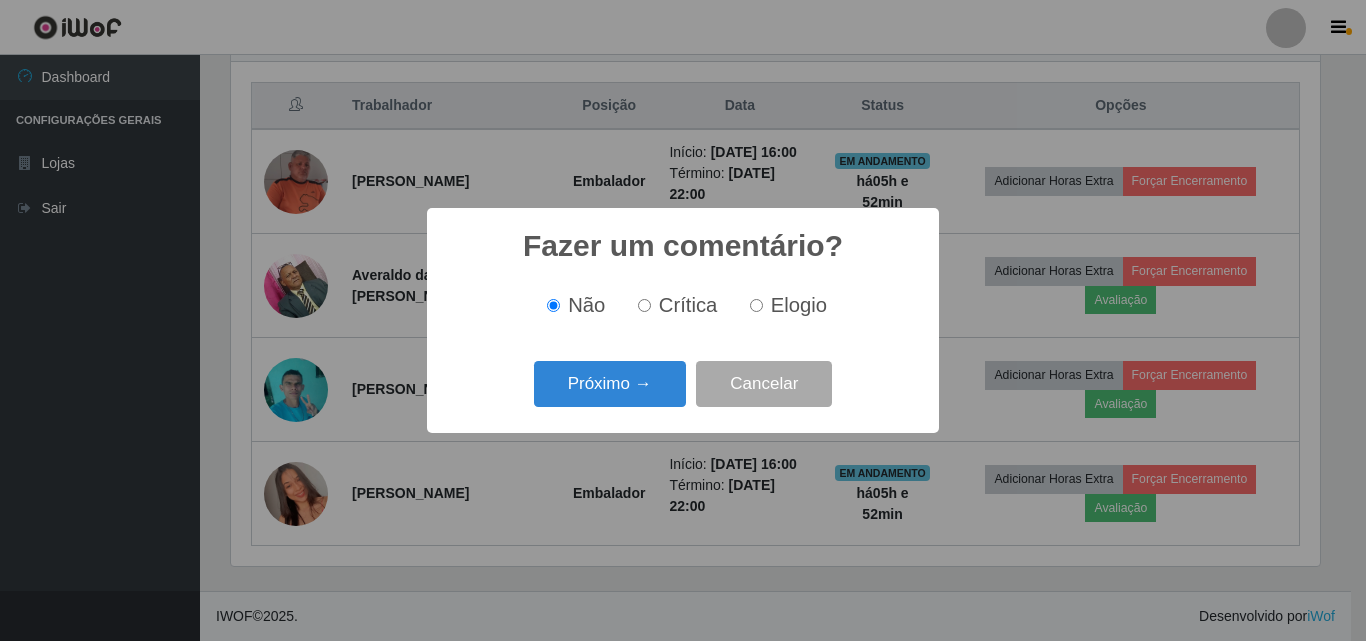 click on "Elogio" at bounding box center (799, 305) 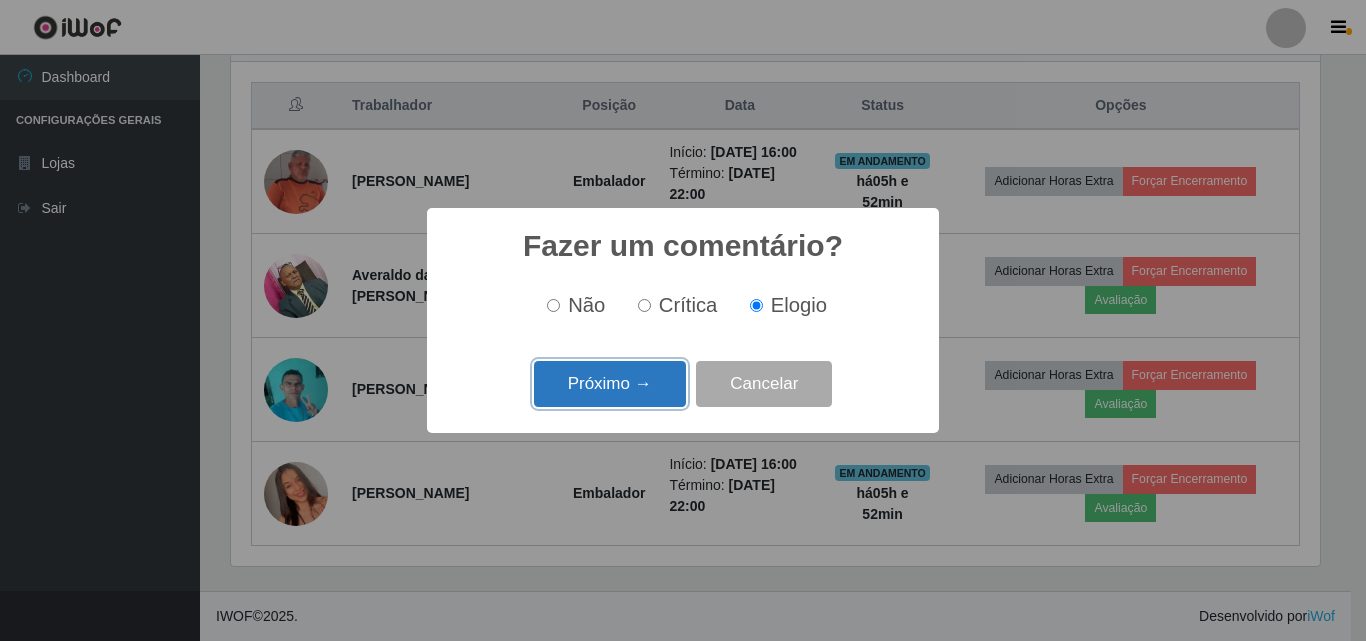 click on "Próximo →" at bounding box center [610, 384] 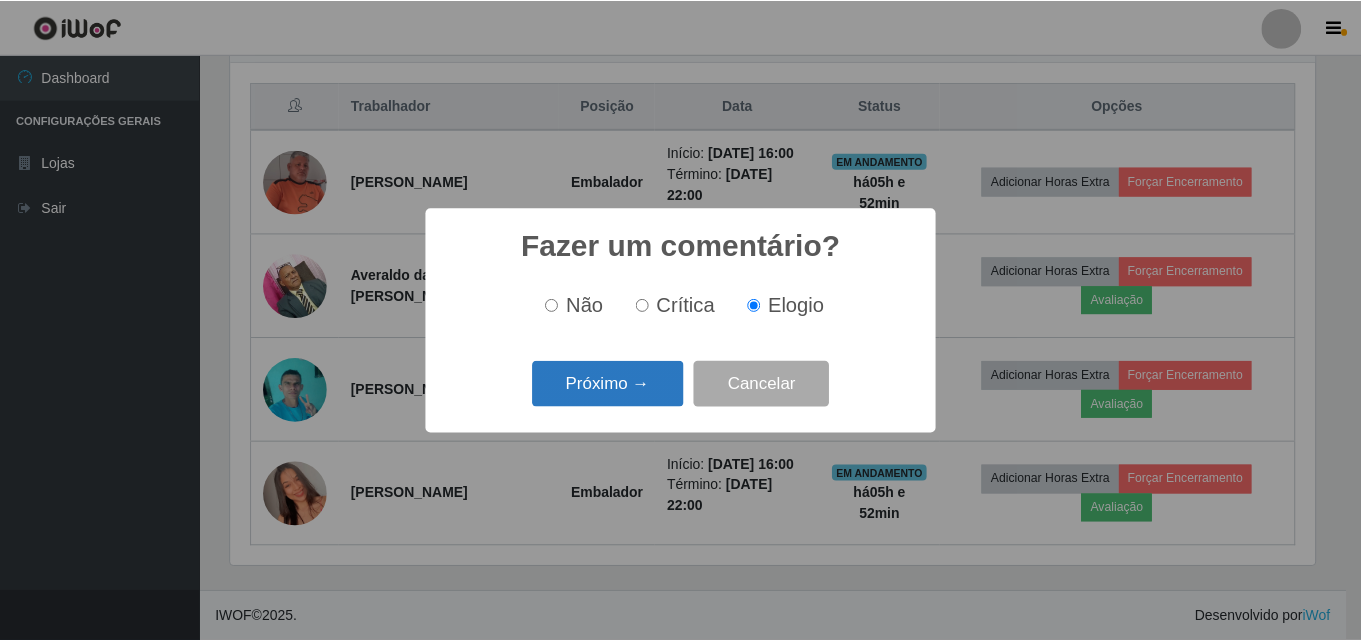 scroll, scrollTop: 999585, scrollLeft: 998911, axis: both 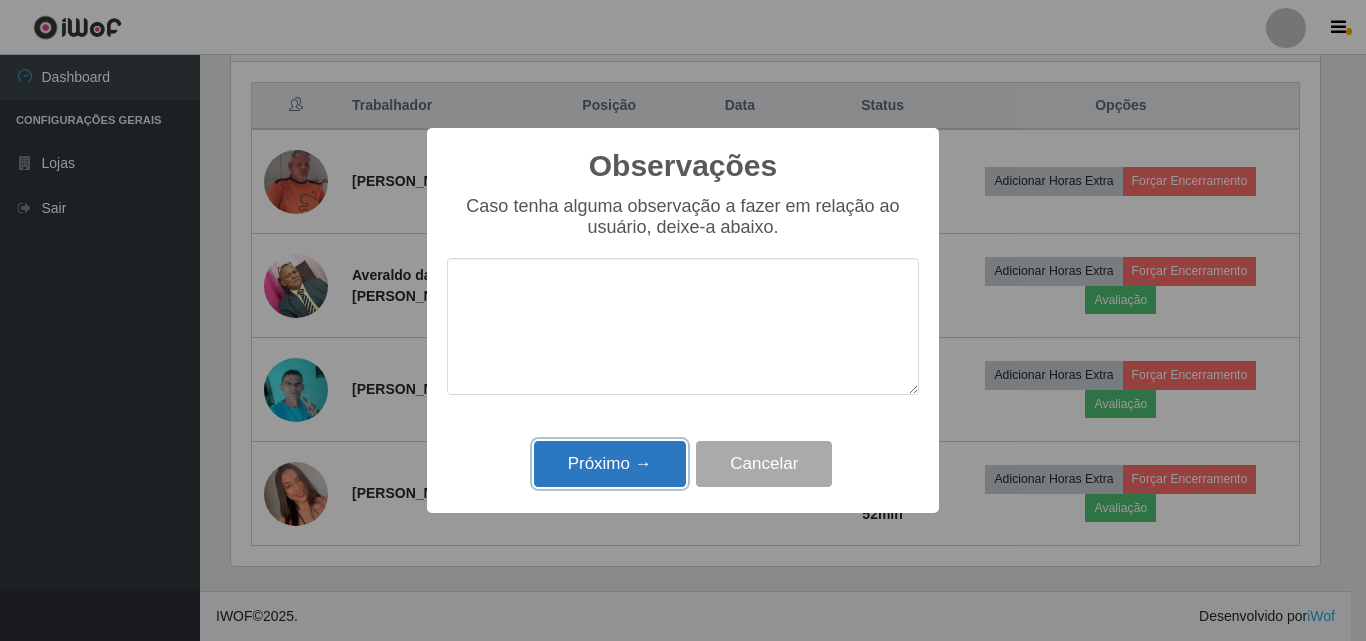 click on "Próximo →" at bounding box center (610, 464) 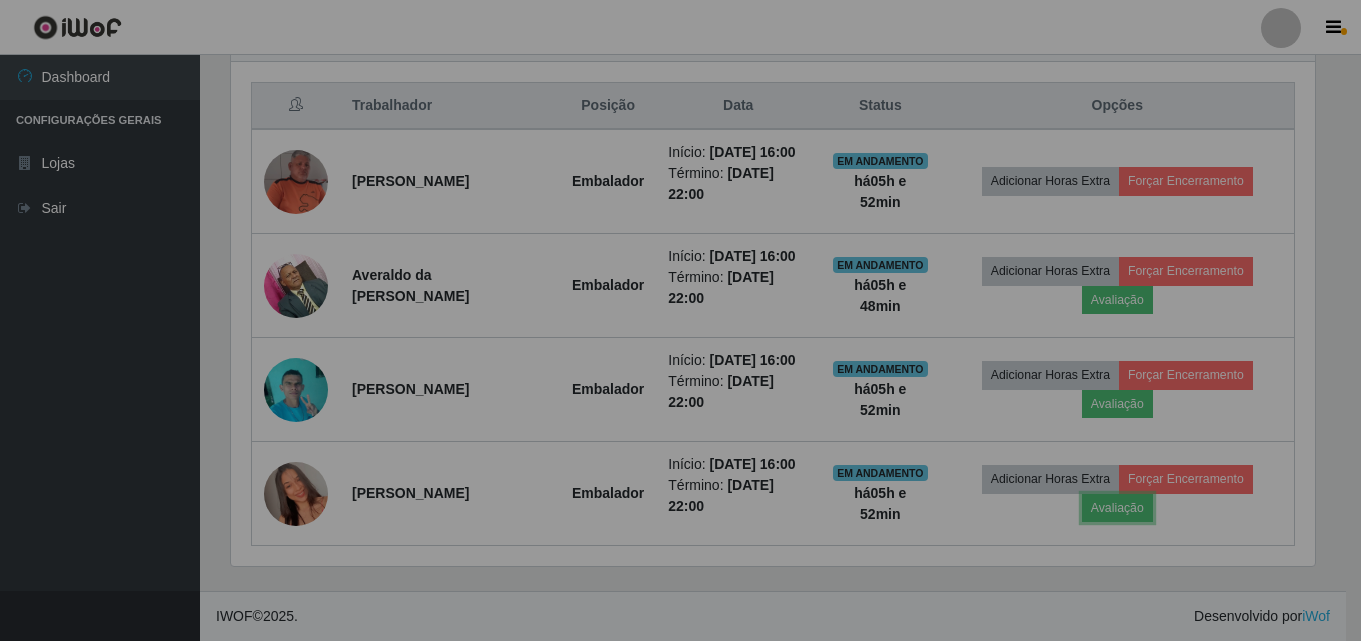 scroll, scrollTop: 999585, scrollLeft: 998901, axis: both 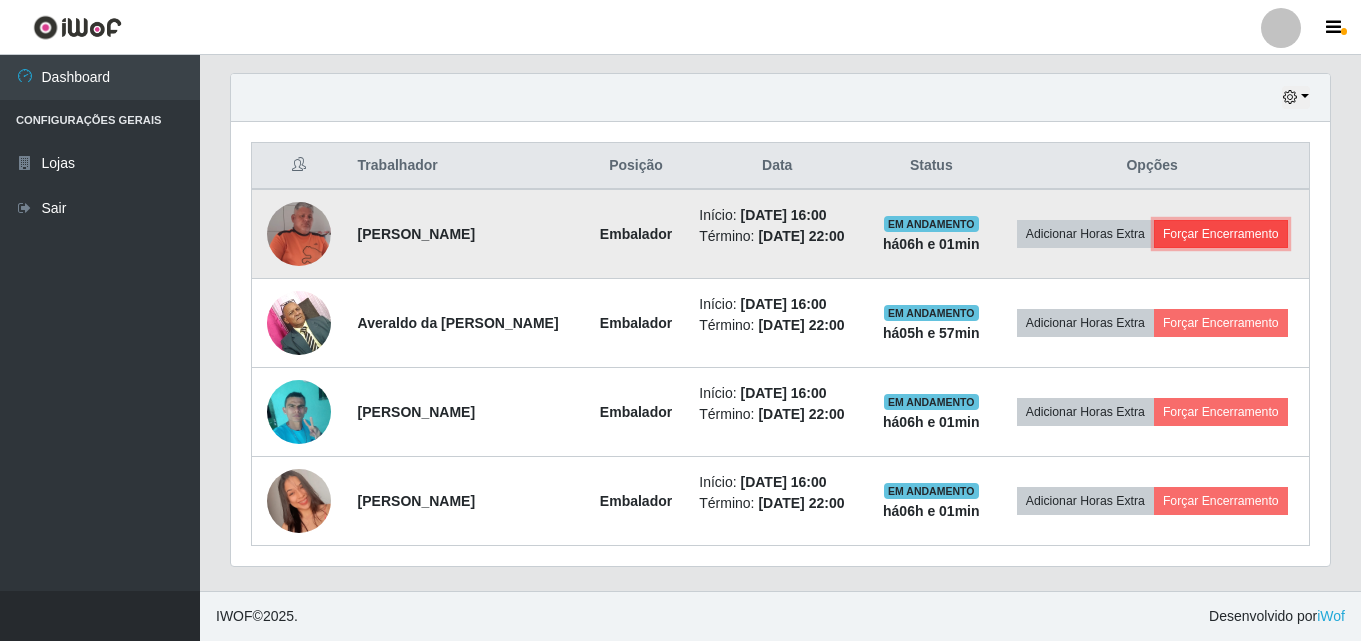click on "Forçar Encerramento" at bounding box center [1221, 234] 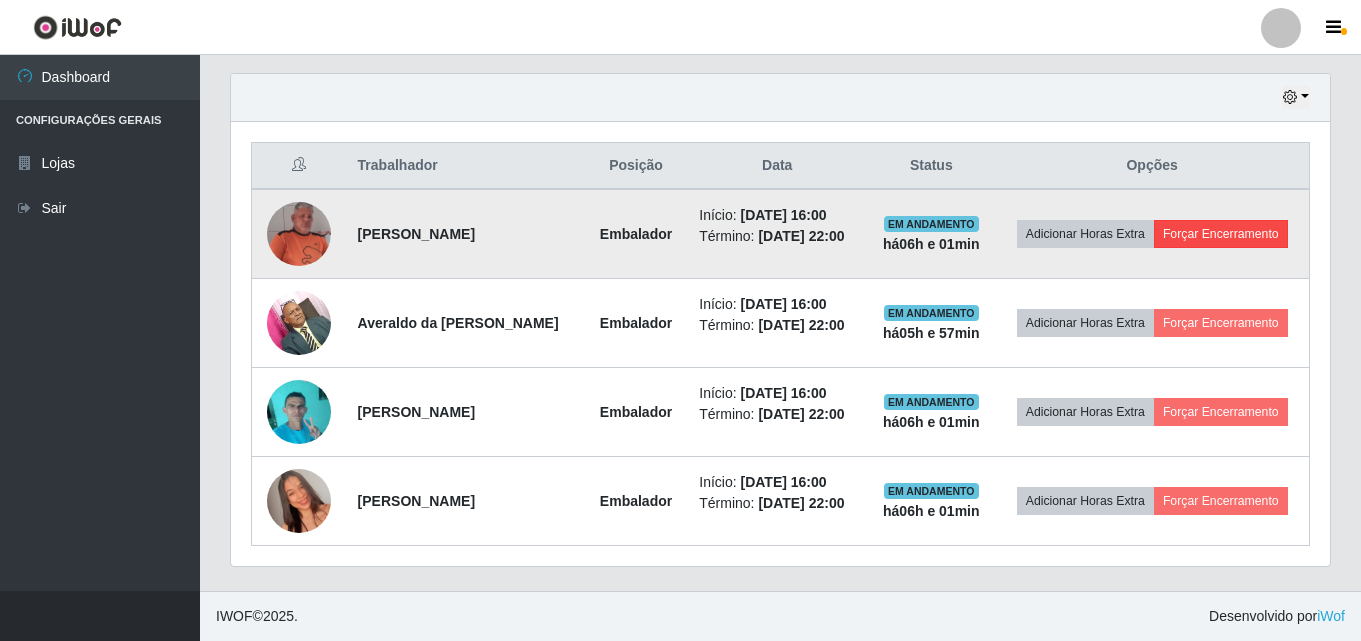 scroll, scrollTop: 999585, scrollLeft: 998911, axis: both 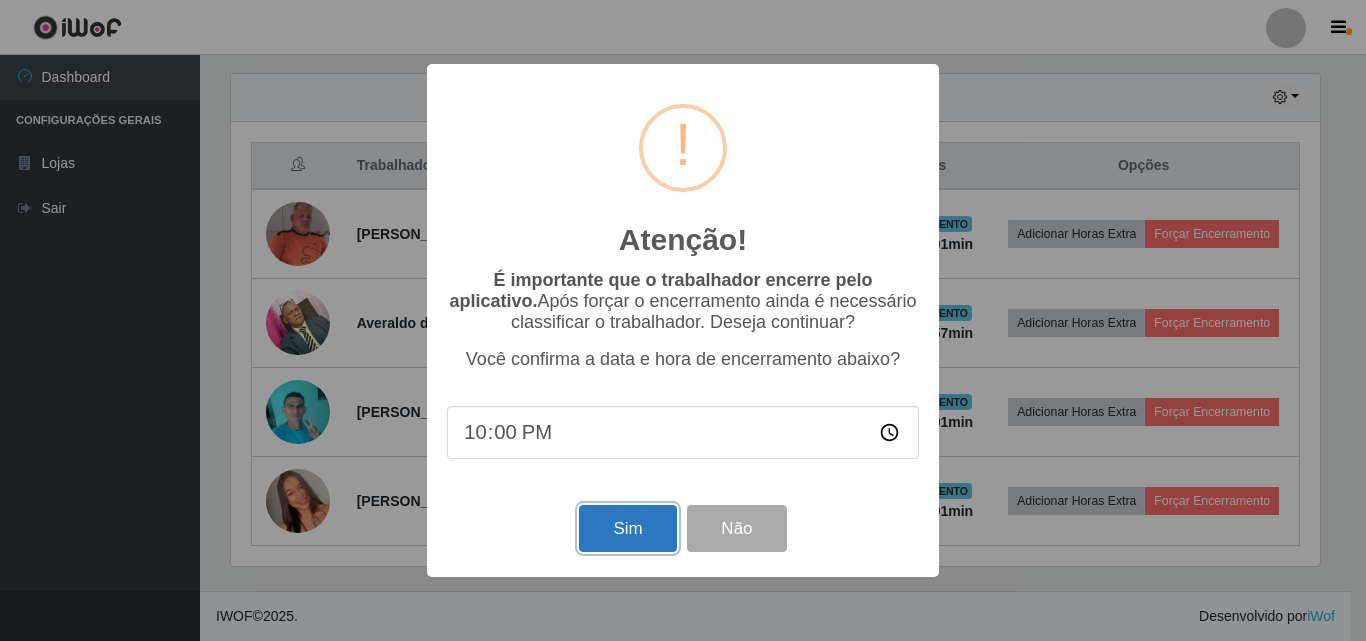 click on "Sim" at bounding box center (627, 528) 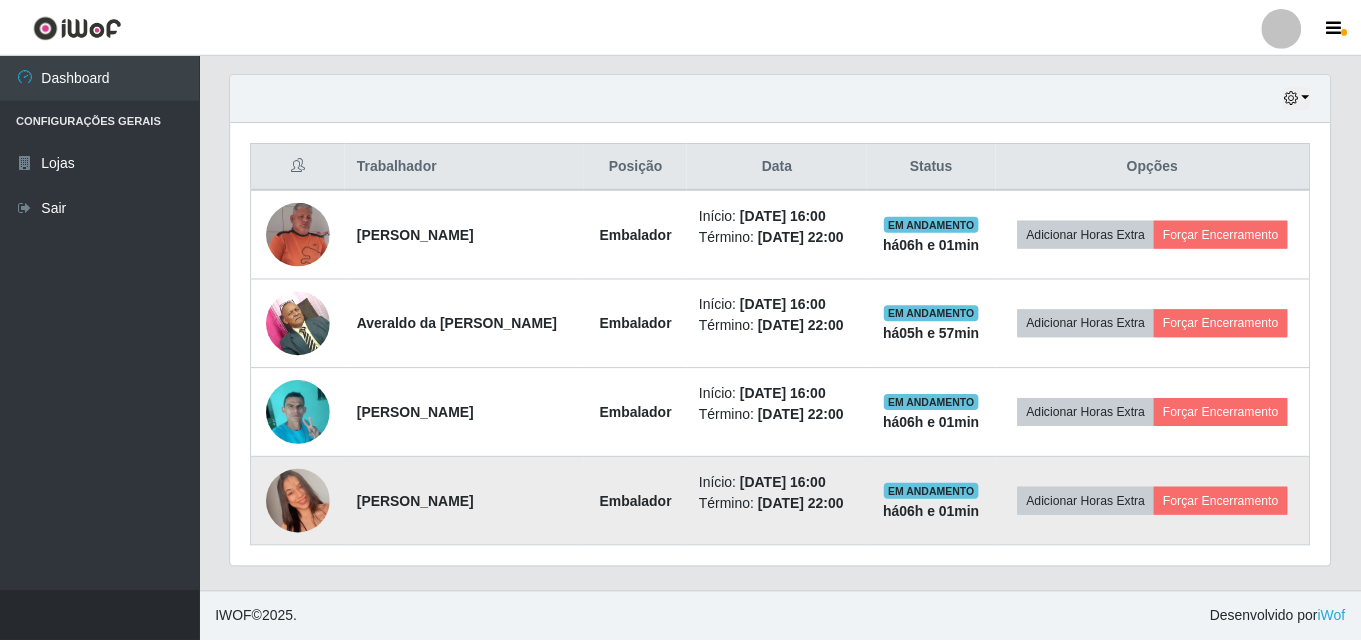 scroll, scrollTop: 999585, scrollLeft: 998901, axis: both 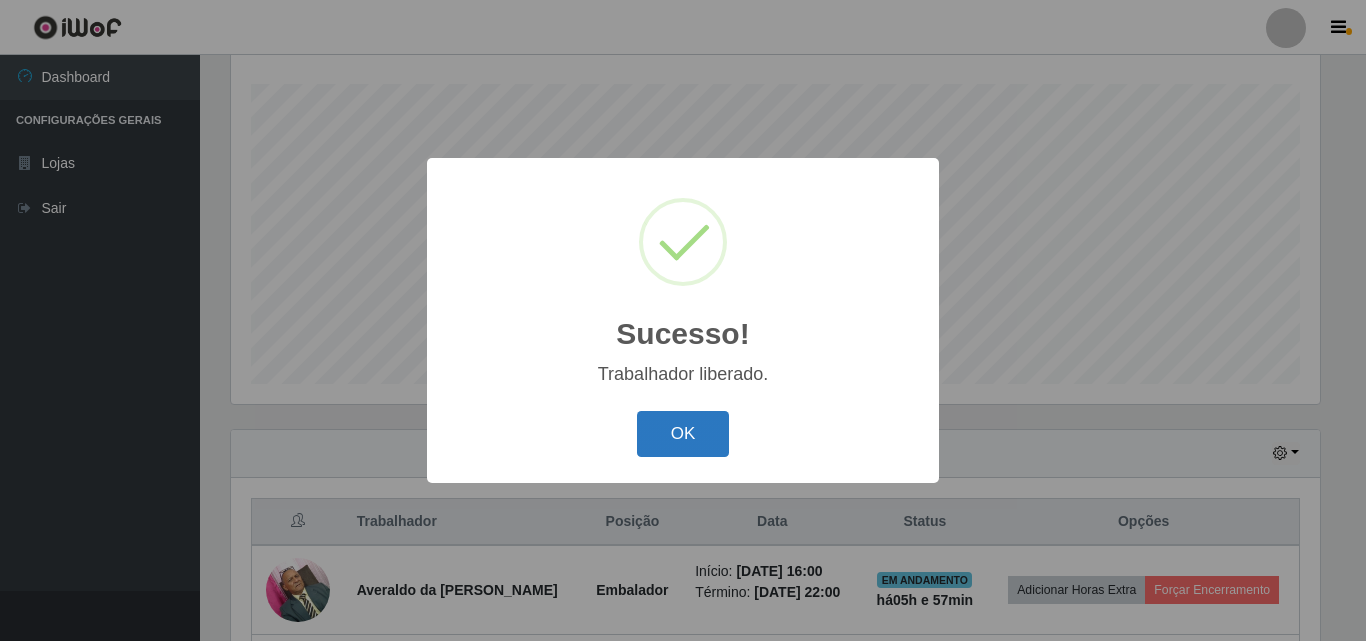 click on "OK" at bounding box center (683, 434) 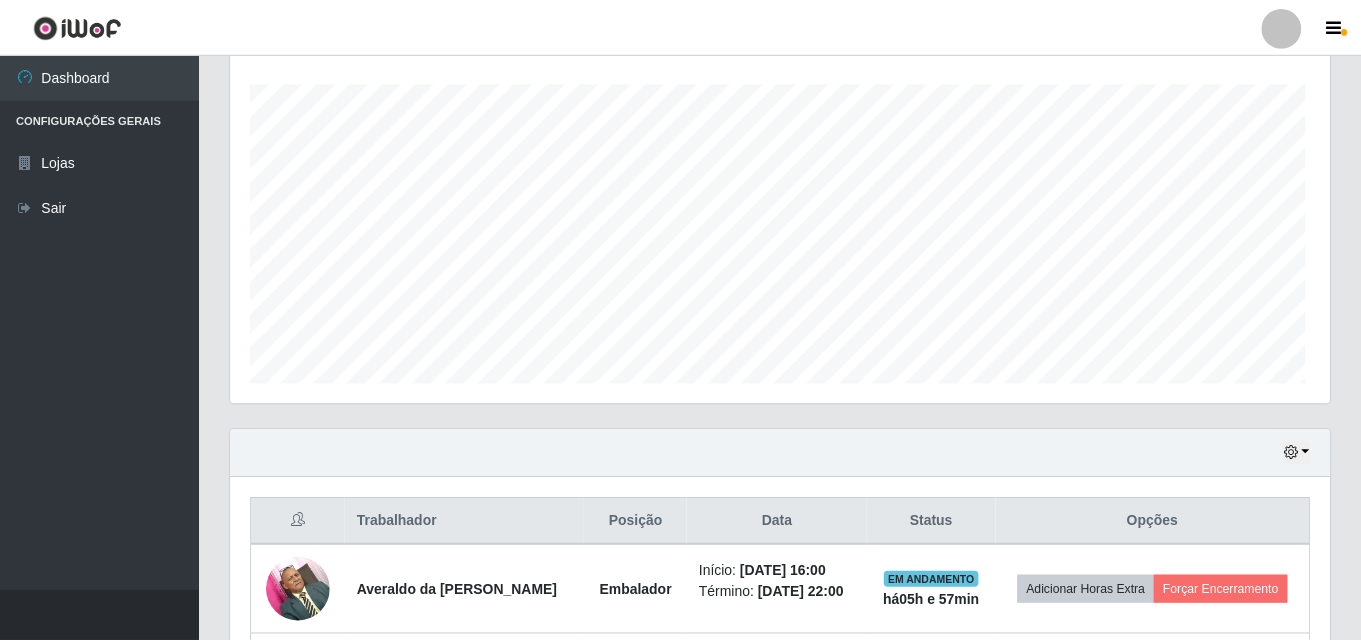 scroll, scrollTop: 999585, scrollLeft: 998901, axis: both 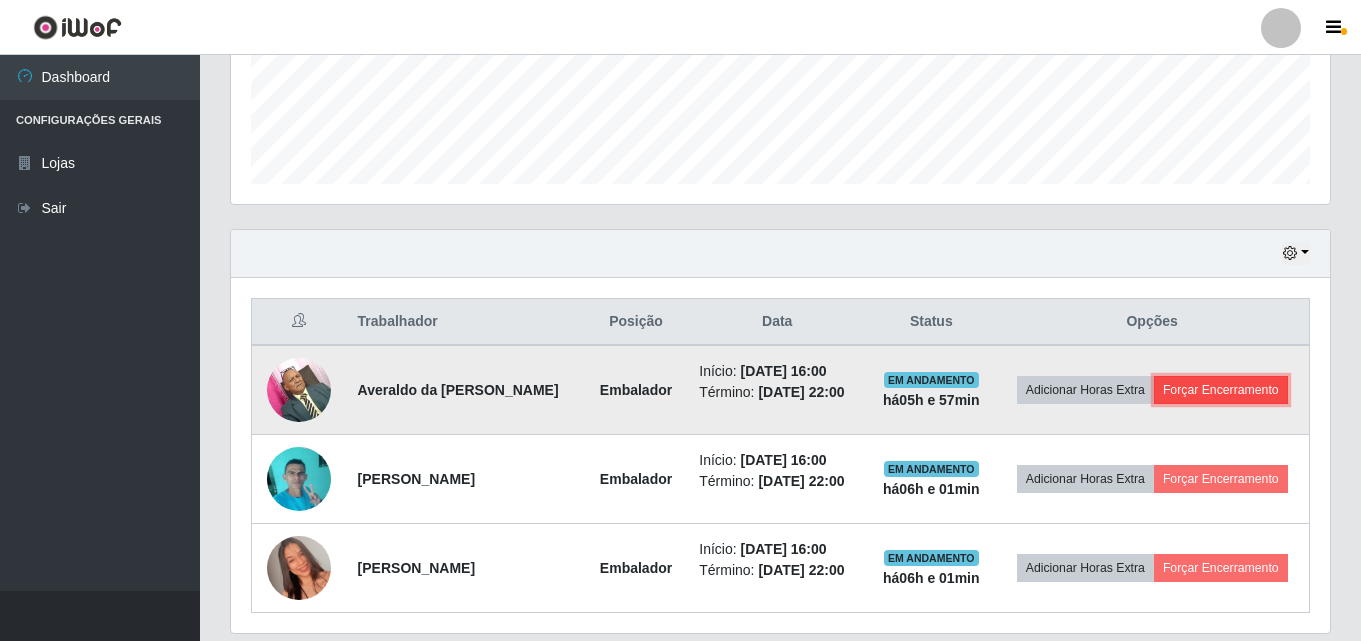click on "Forçar Encerramento" at bounding box center [1221, 390] 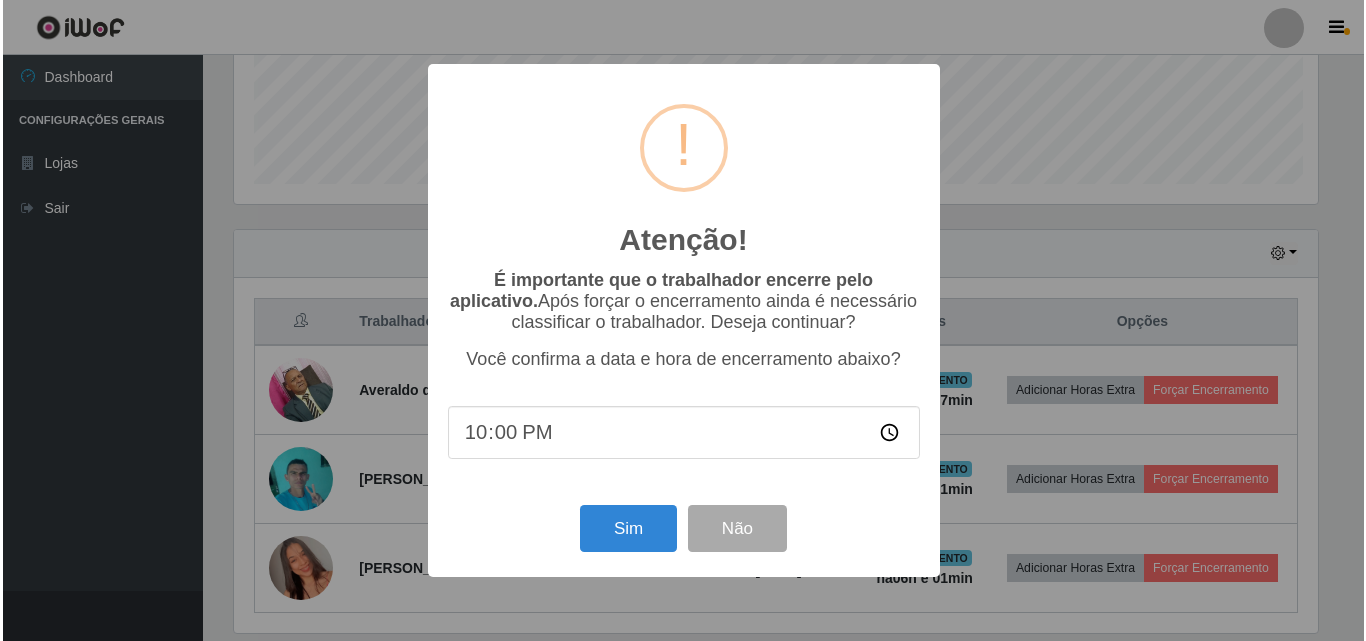 scroll, scrollTop: 999585, scrollLeft: 998911, axis: both 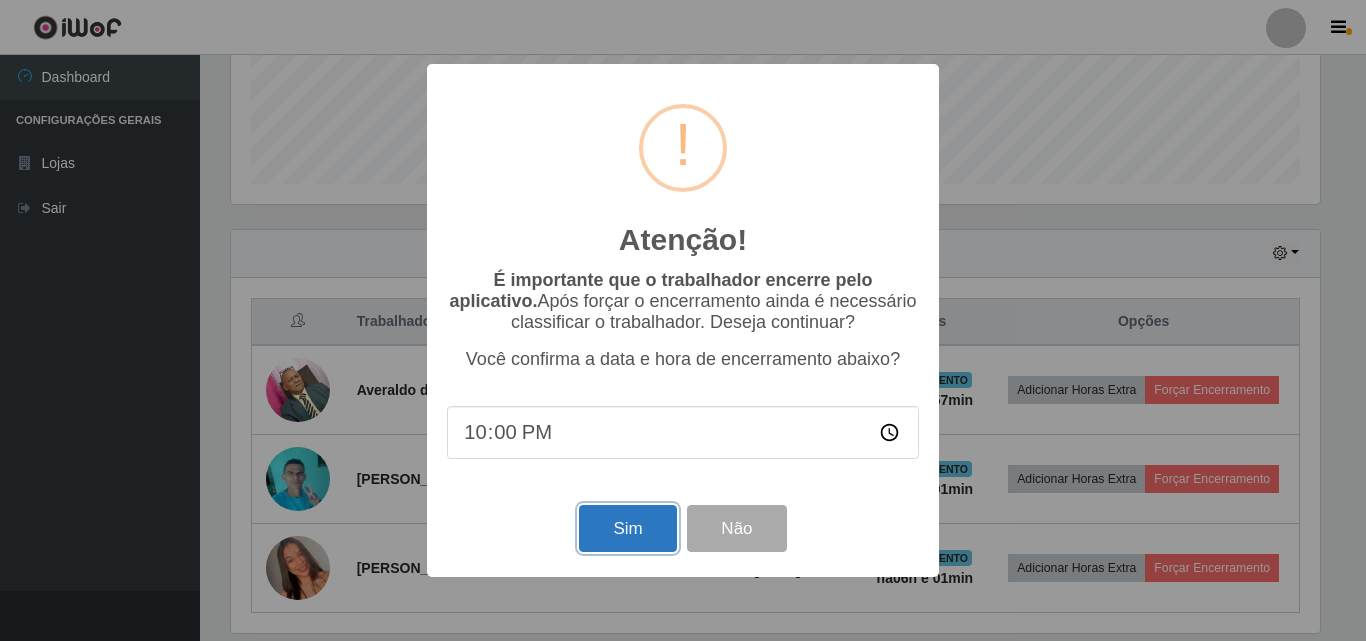 click on "Sim" at bounding box center (627, 528) 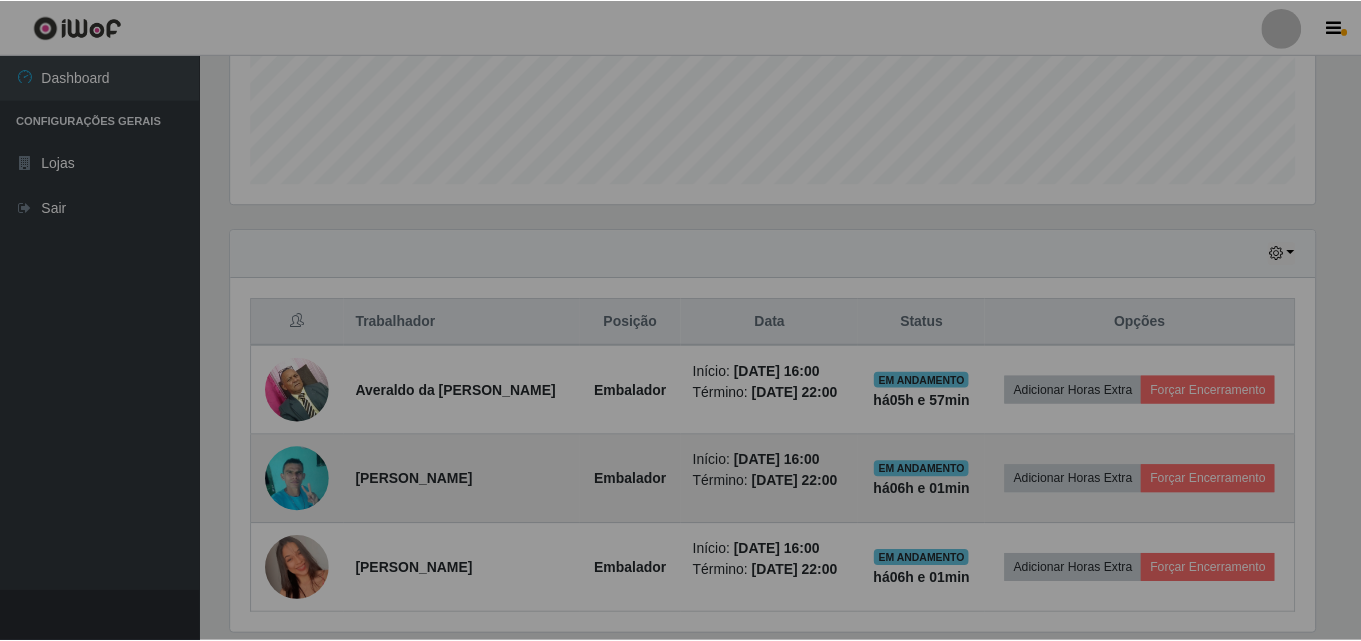 scroll, scrollTop: 999585, scrollLeft: 998901, axis: both 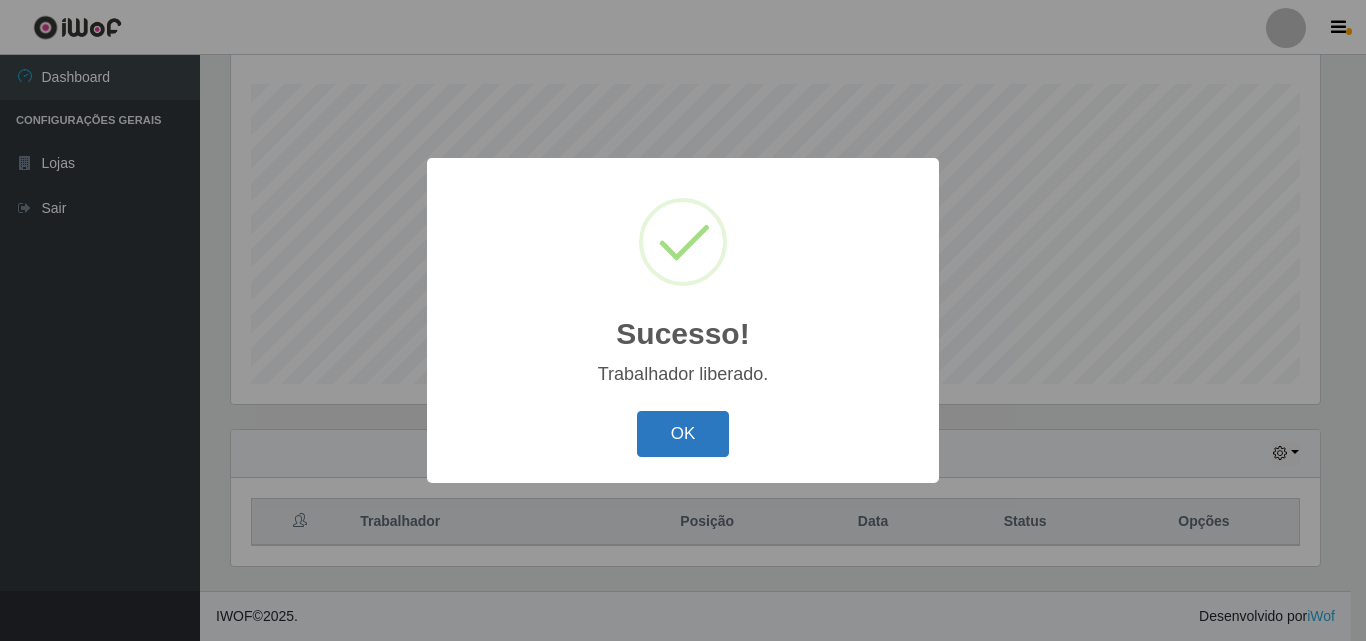 click on "OK" at bounding box center [683, 434] 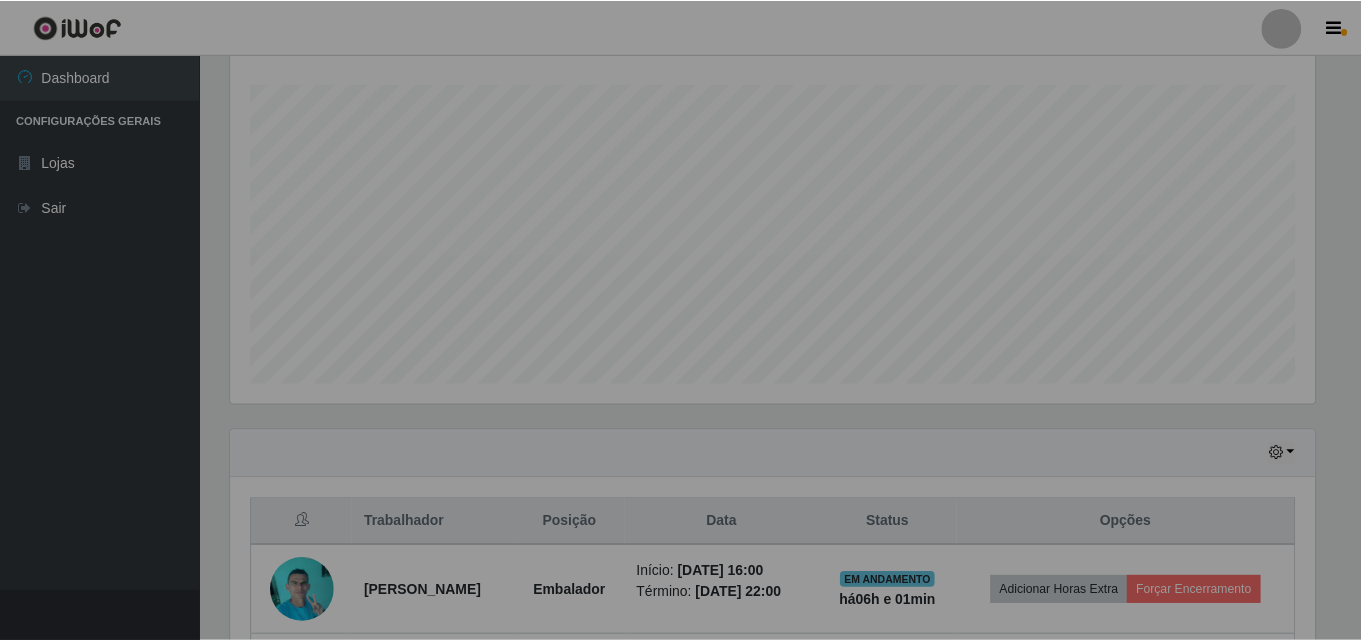 scroll, scrollTop: 999585, scrollLeft: 998901, axis: both 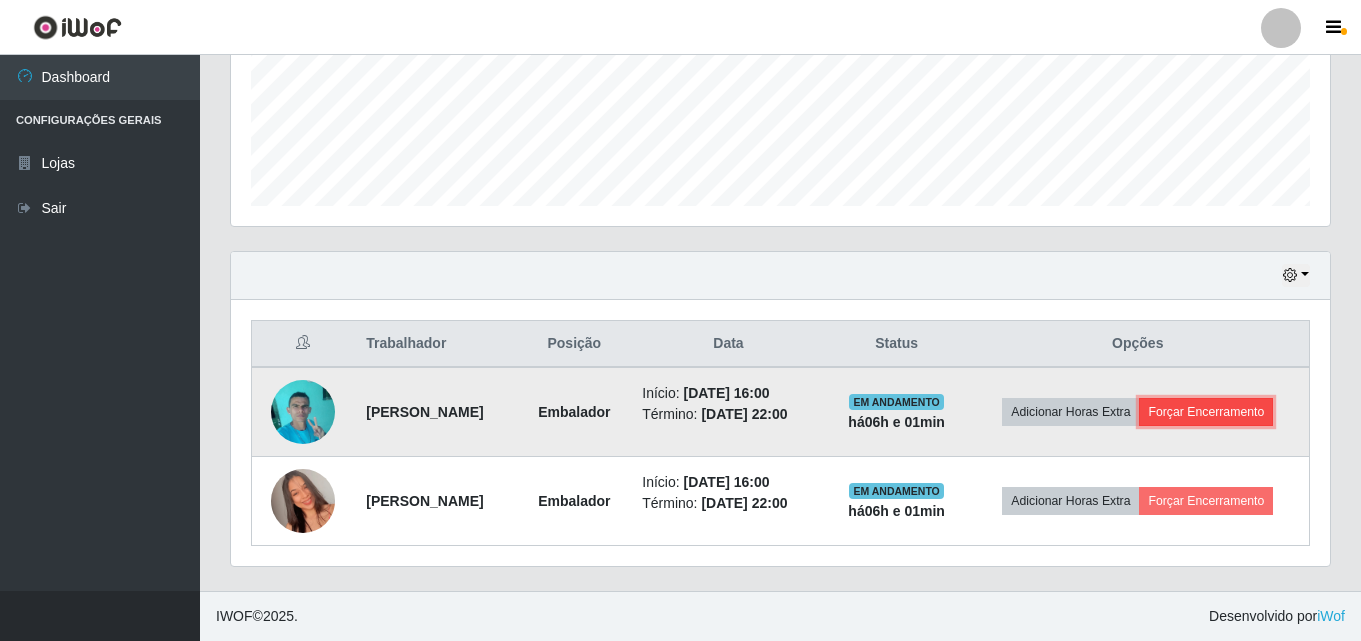 click on "Forçar Encerramento" at bounding box center (1206, 412) 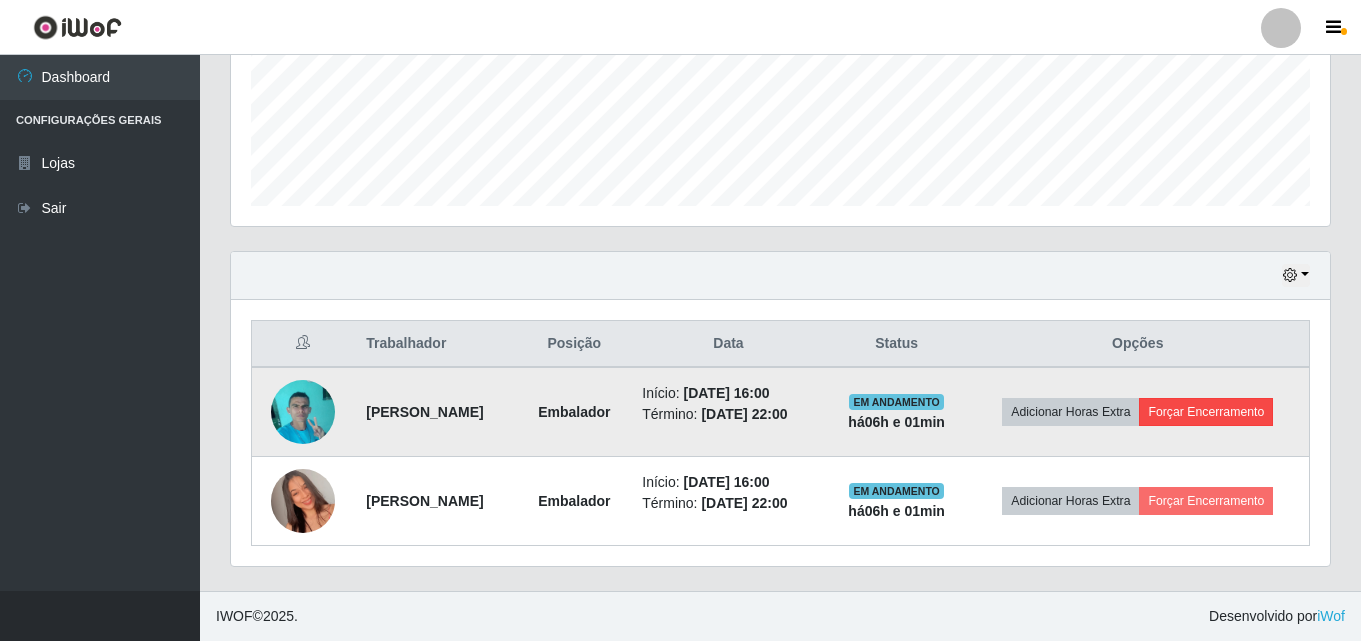 scroll, scrollTop: 999585, scrollLeft: 998911, axis: both 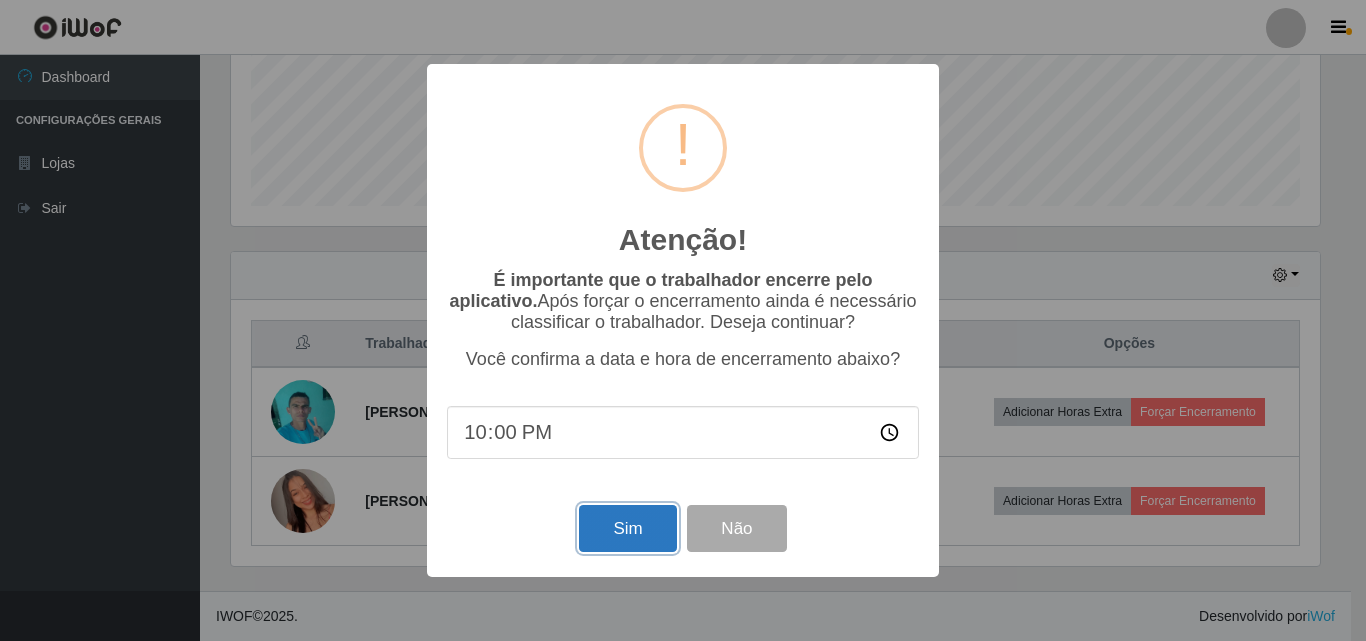 click on "Sim" at bounding box center [627, 528] 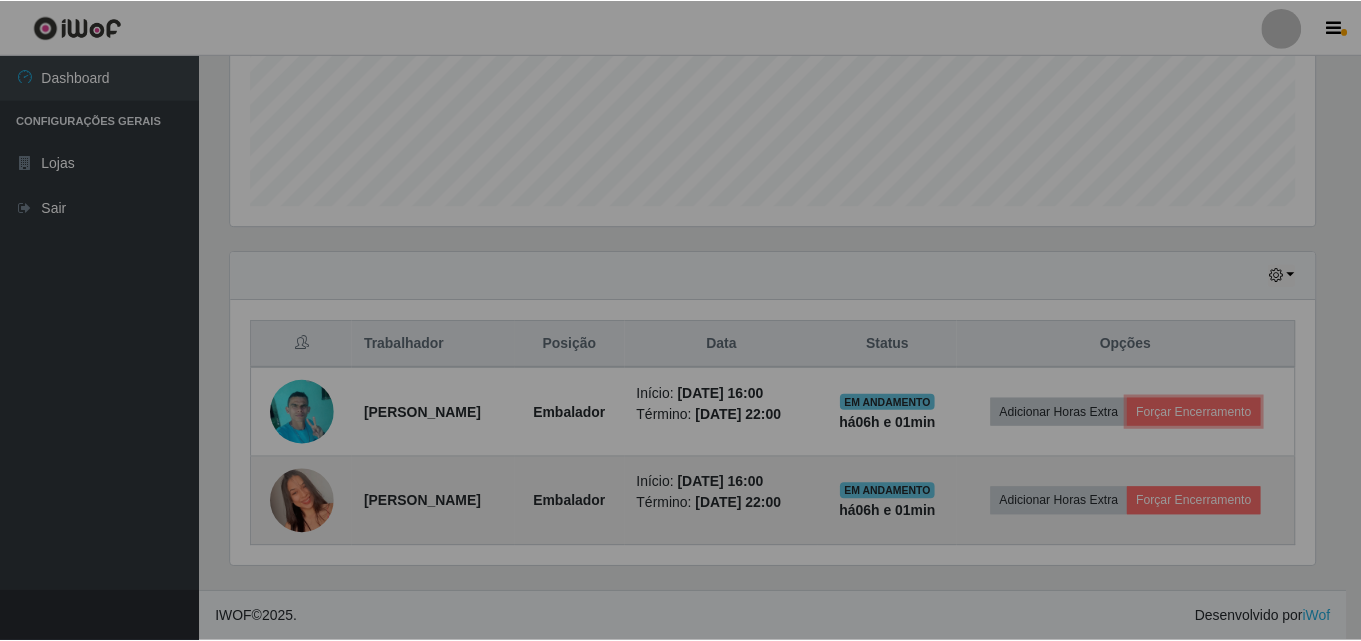 scroll, scrollTop: 999585, scrollLeft: 998901, axis: both 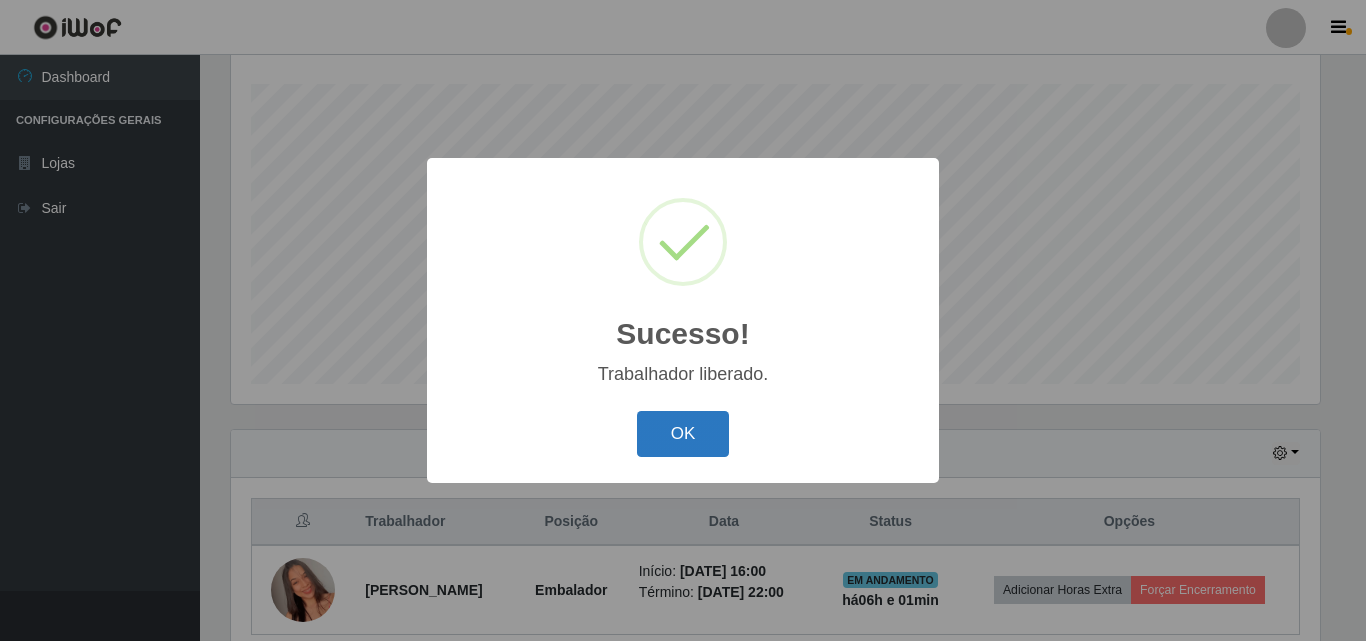 click on "OK" at bounding box center (683, 434) 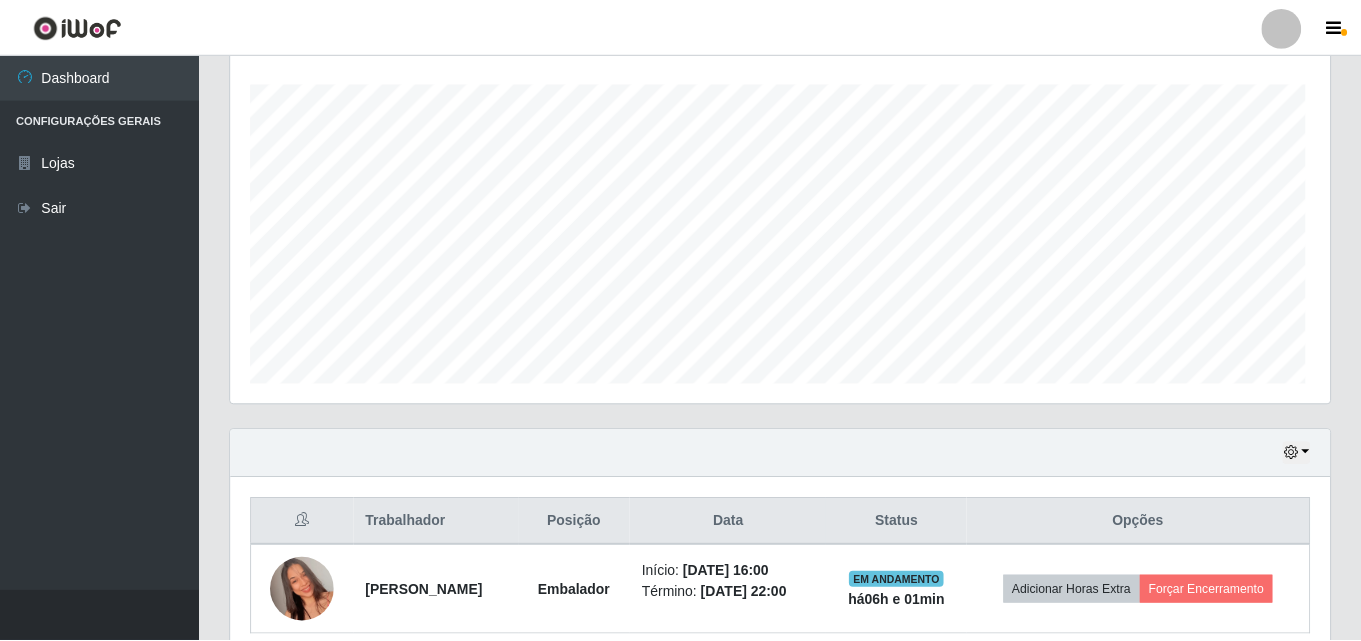 scroll, scrollTop: 999585, scrollLeft: 998901, axis: both 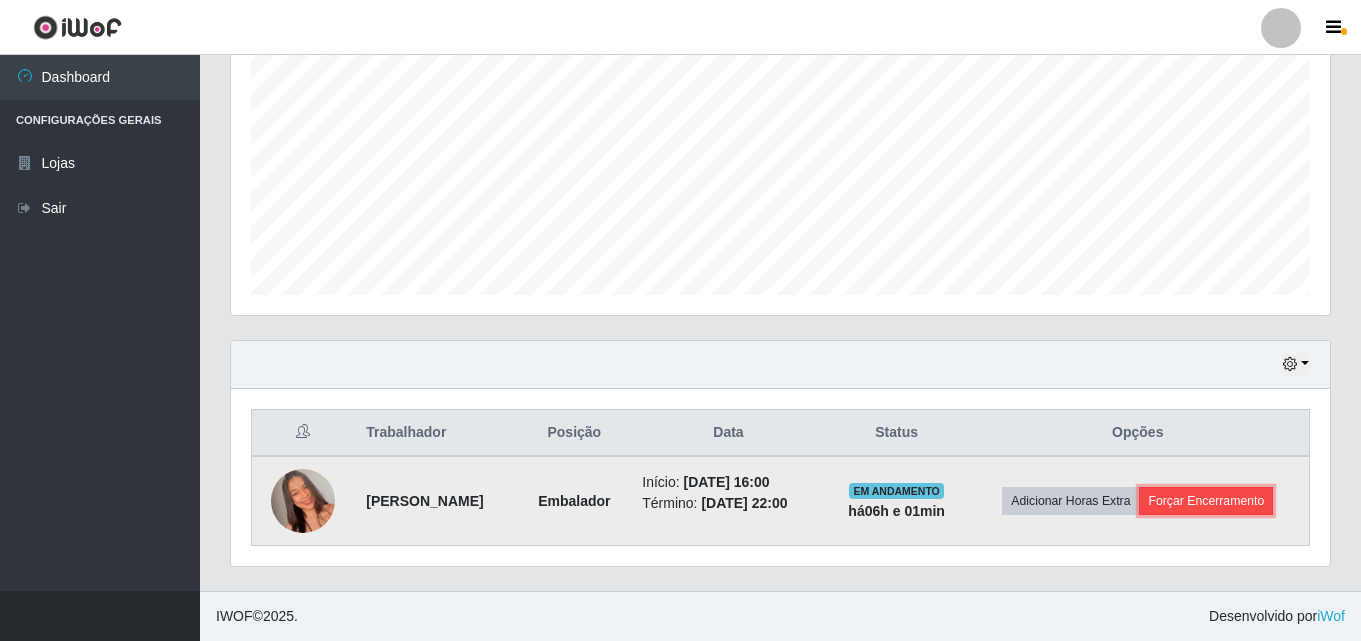 click on "Forçar Encerramento" at bounding box center (1206, 501) 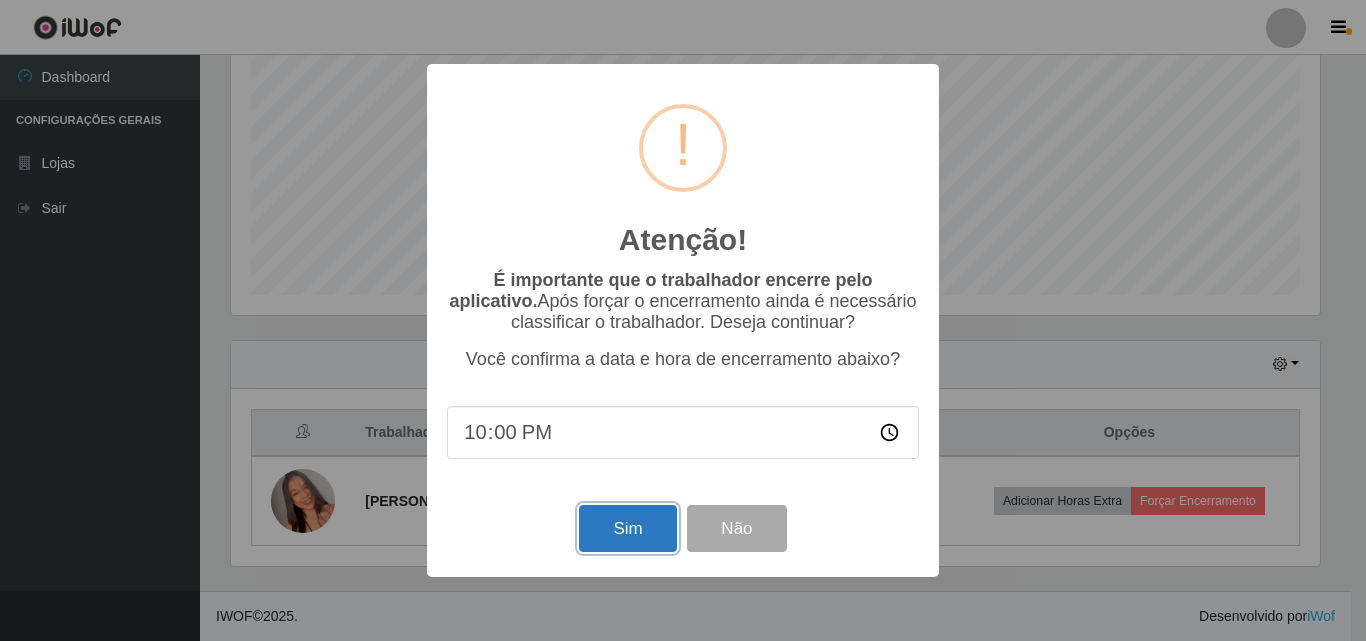 click on "Sim" at bounding box center (627, 528) 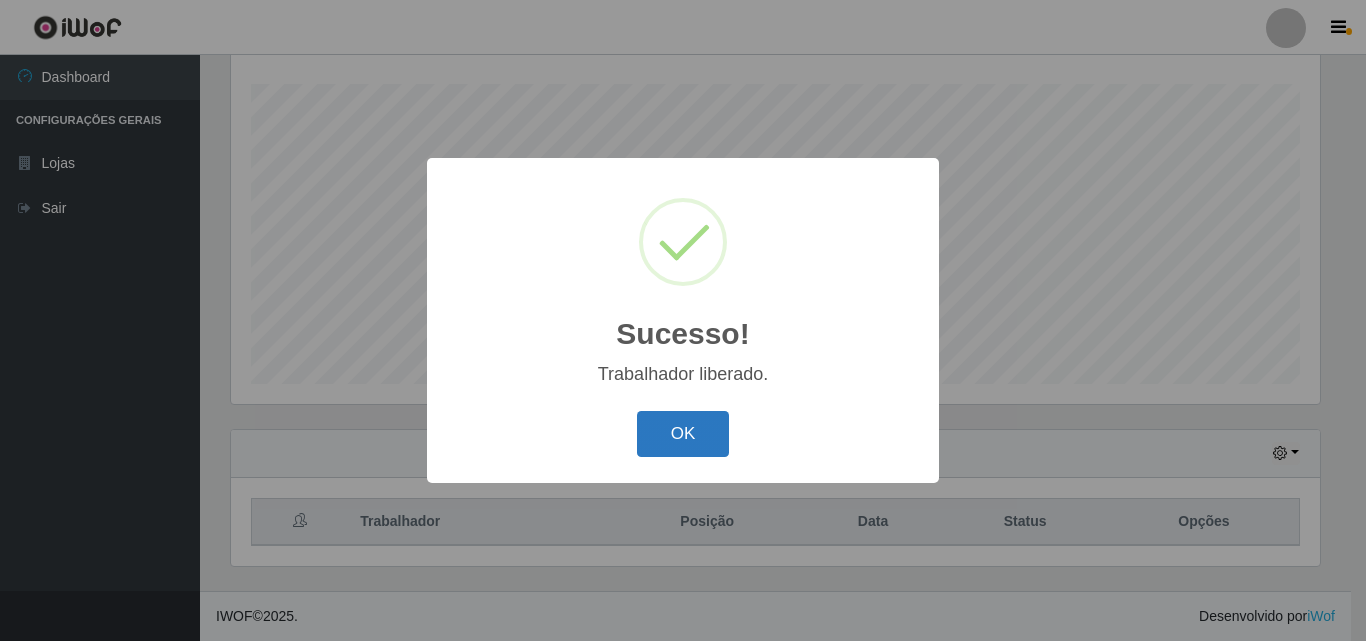 click on "OK" at bounding box center (683, 434) 